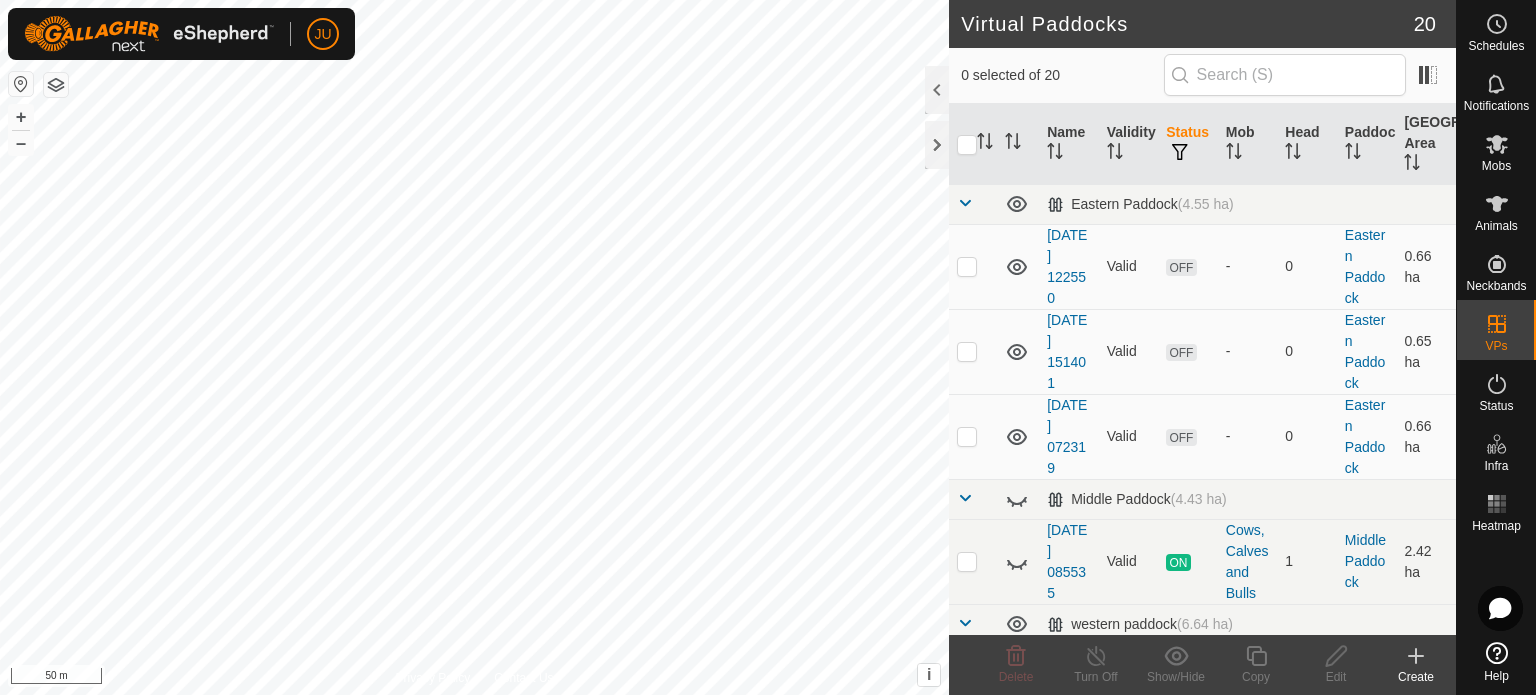 scroll, scrollTop: 0, scrollLeft: 0, axis: both 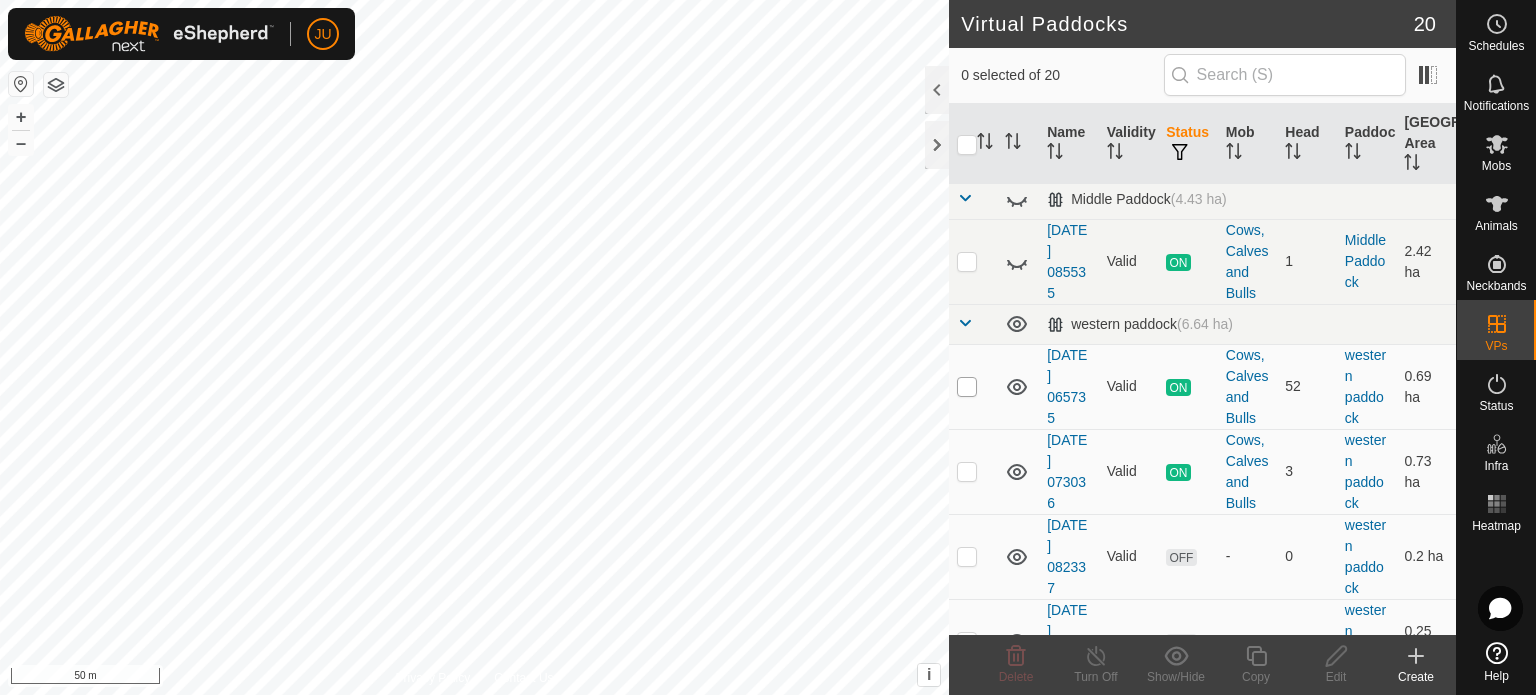 click at bounding box center [967, 387] 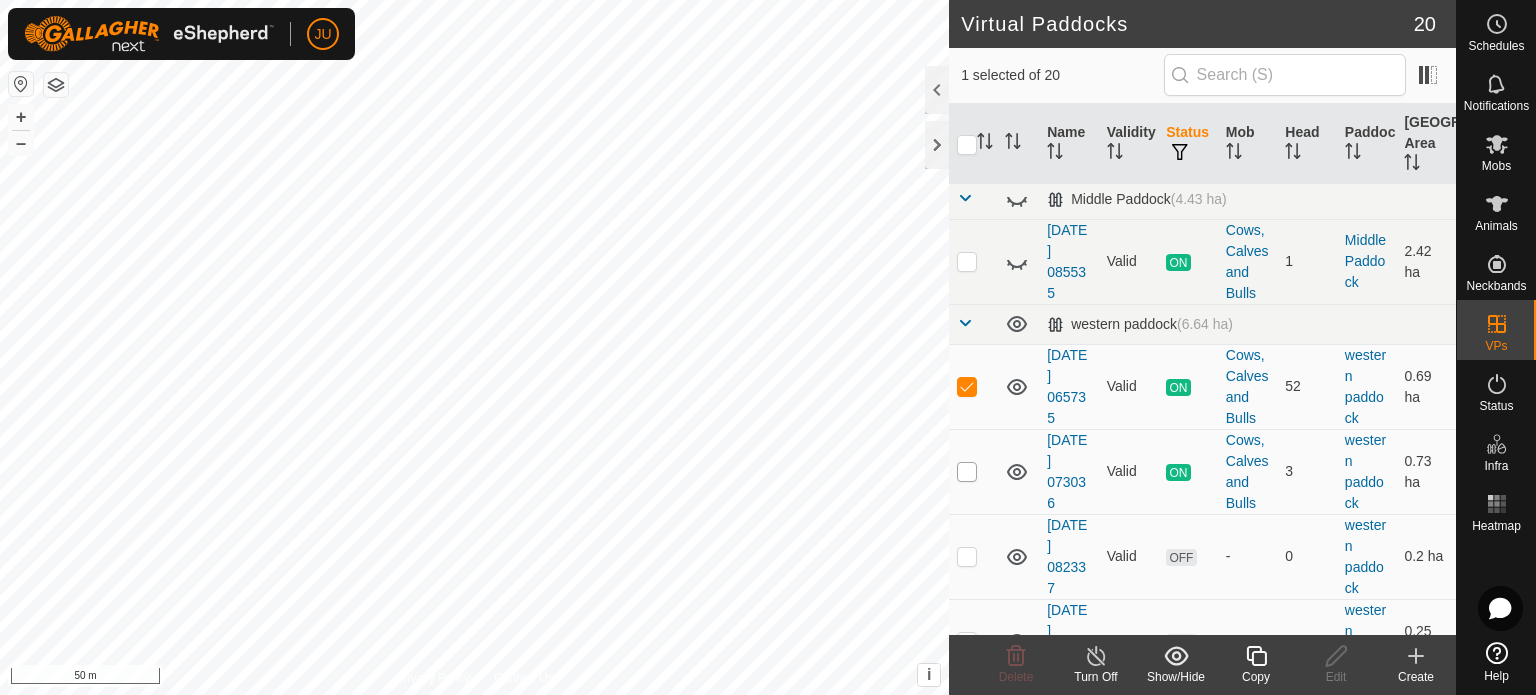 click at bounding box center (967, 472) 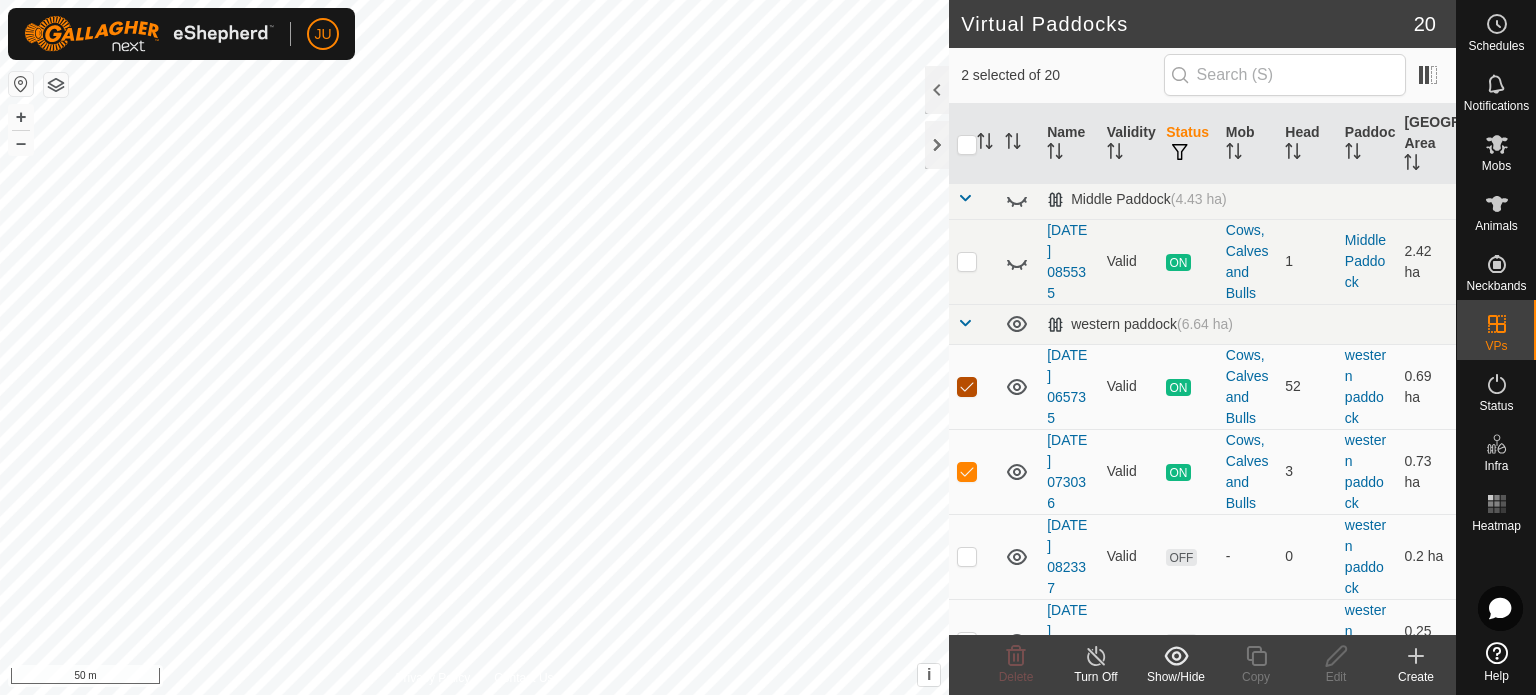 click at bounding box center (967, 387) 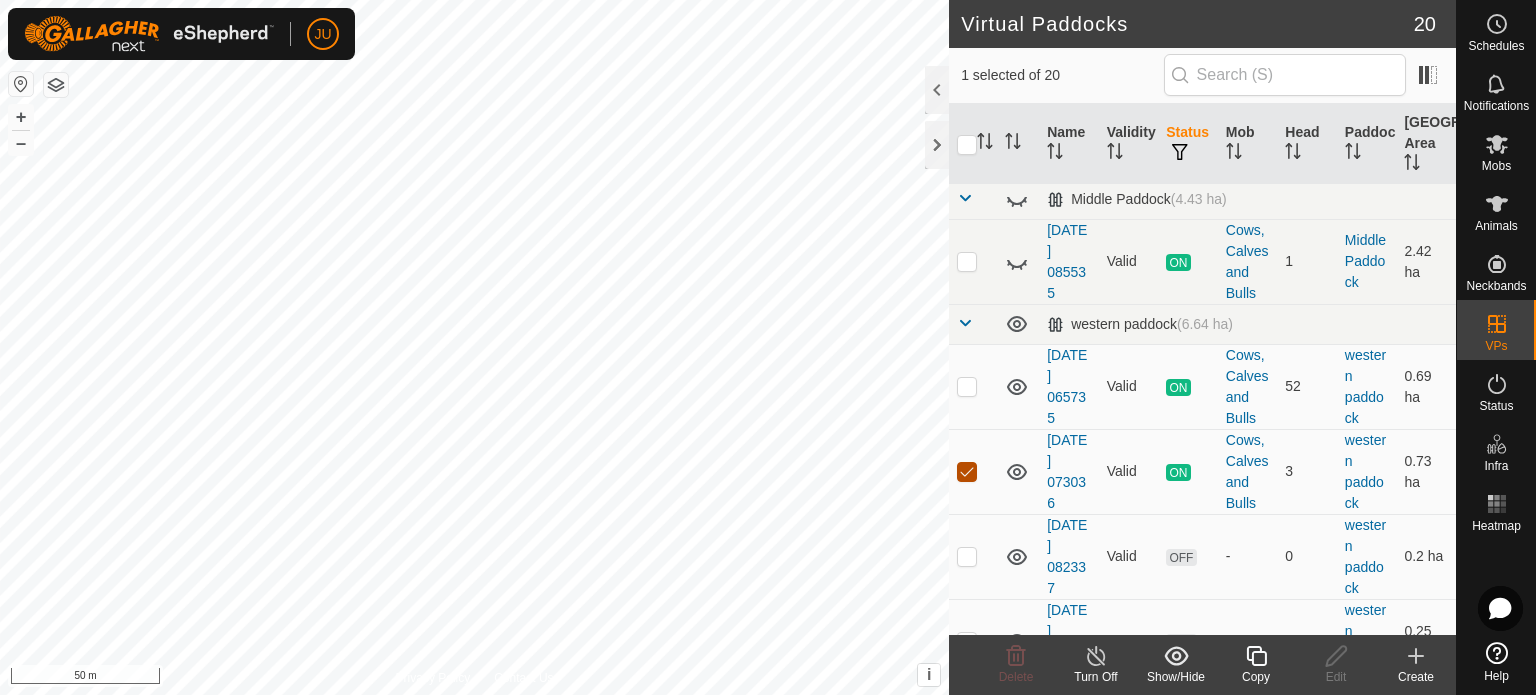 click at bounding box center (967, 472) 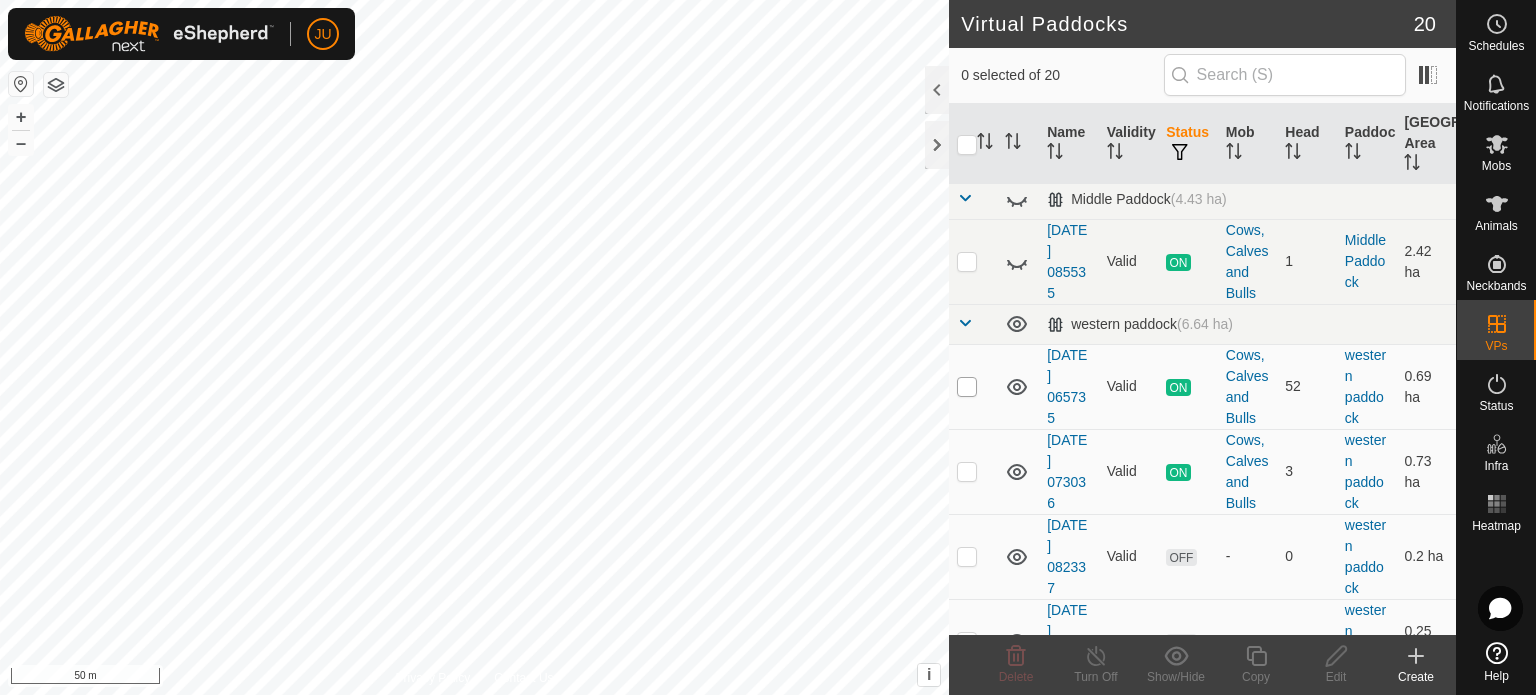 click at bounding box center [967, 387] 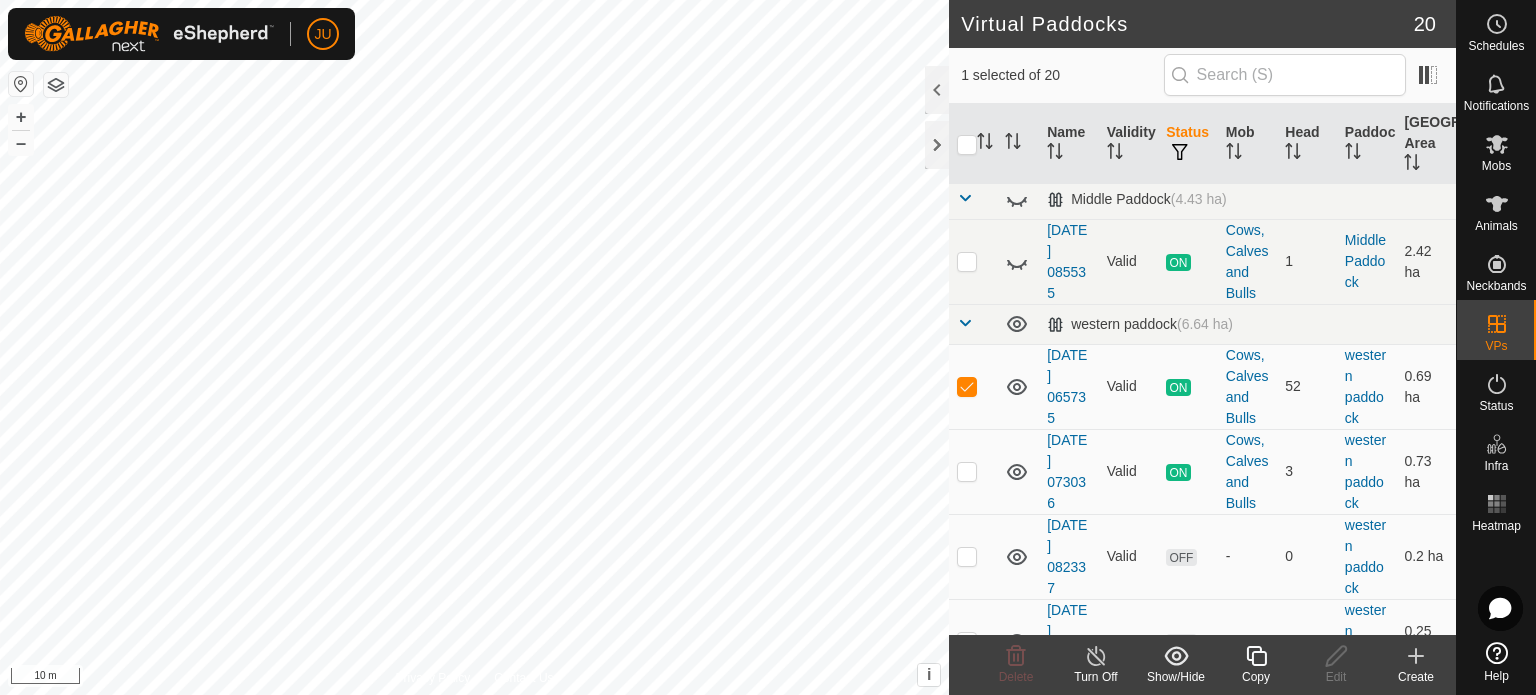 click 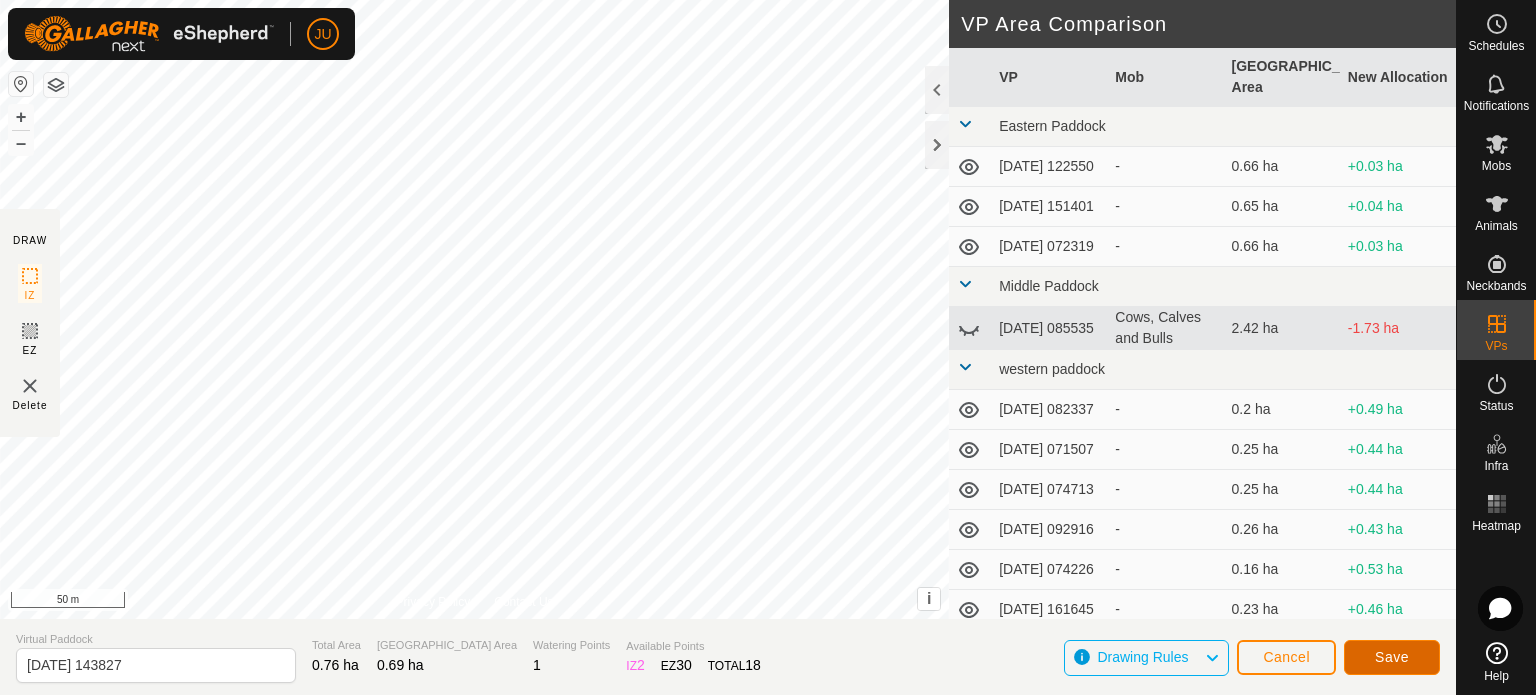 click on "Save" 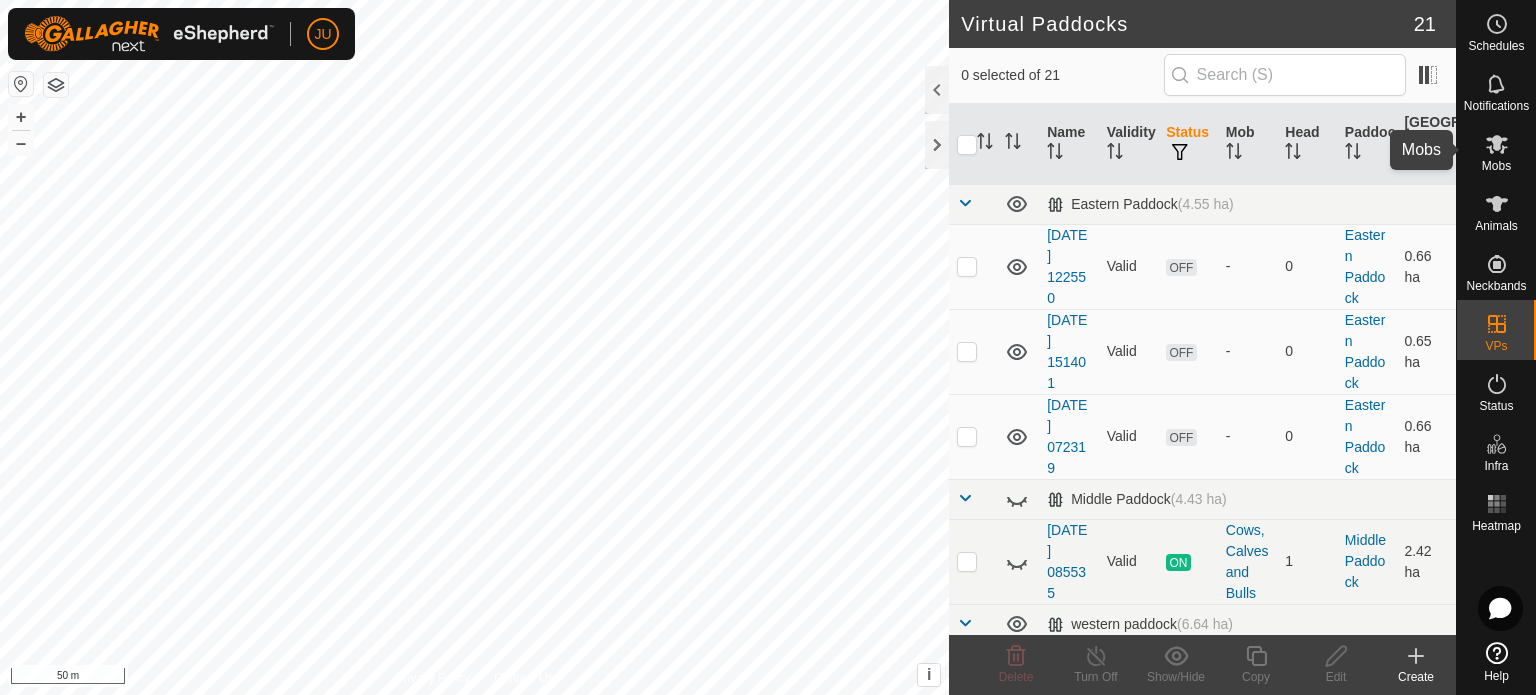 click 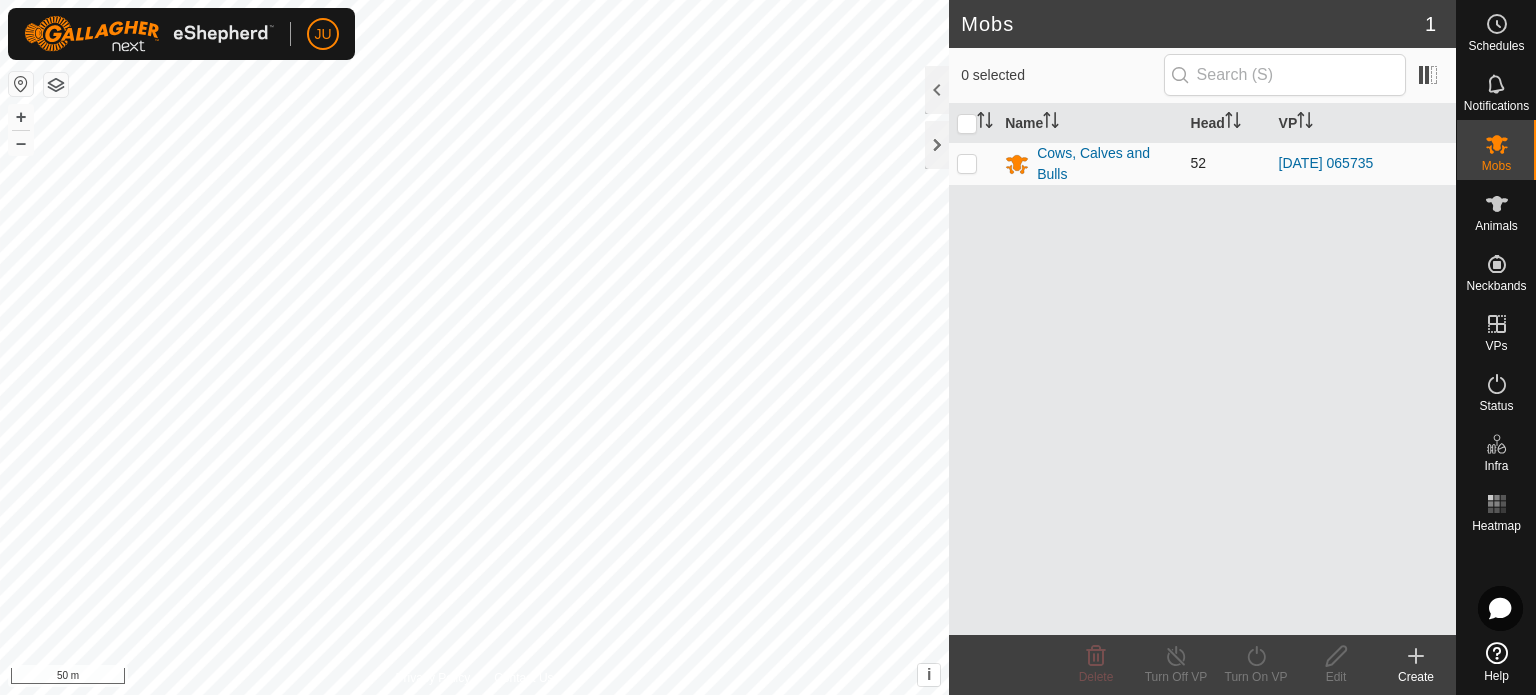 click at bounding box center [967, 163] 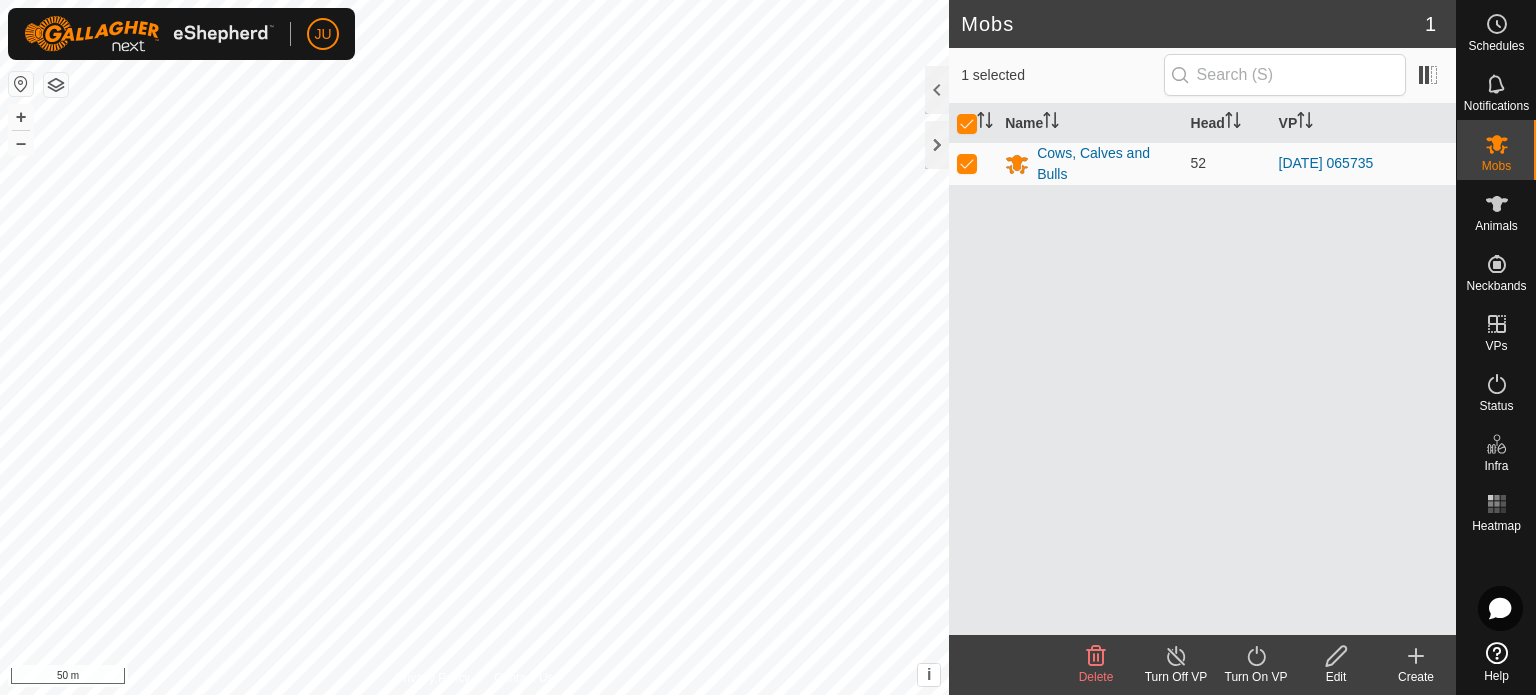 click 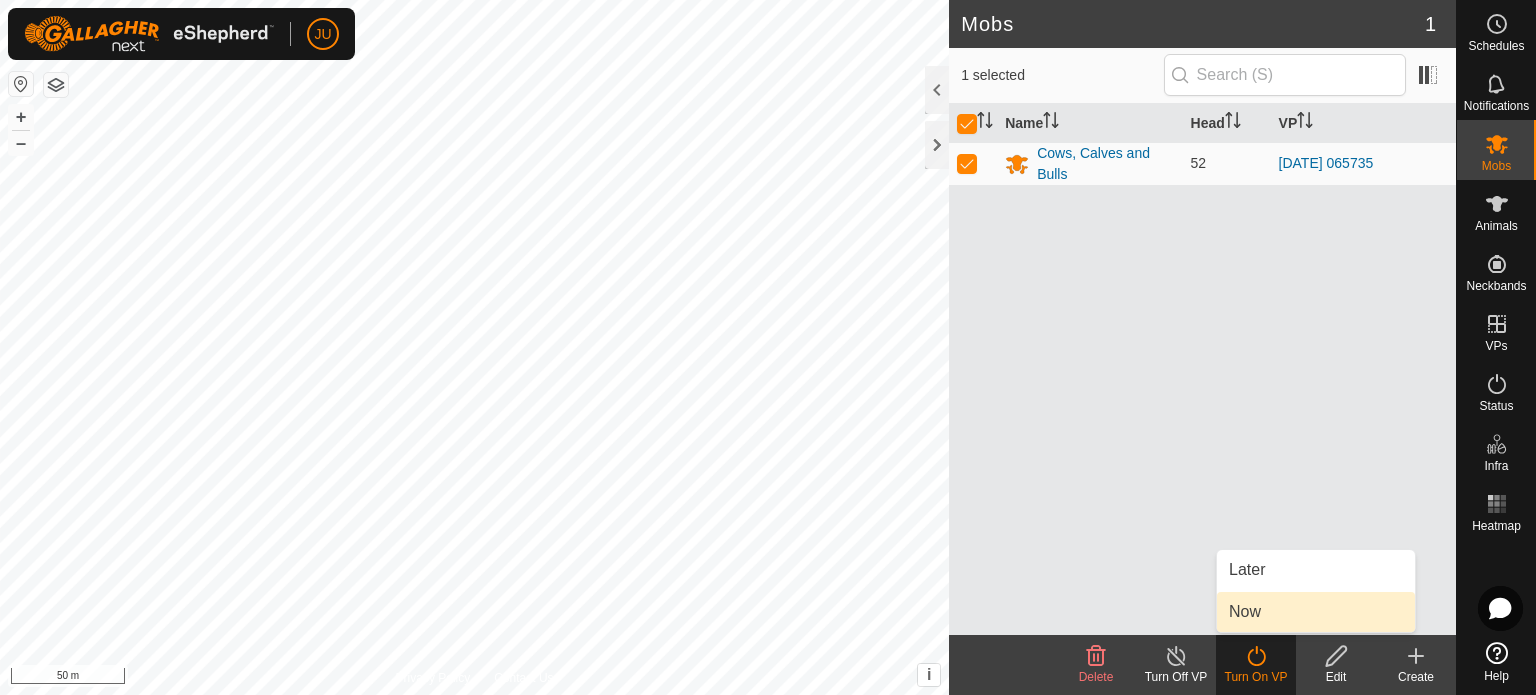 click on "Now" at bounding box center [1316, 612] 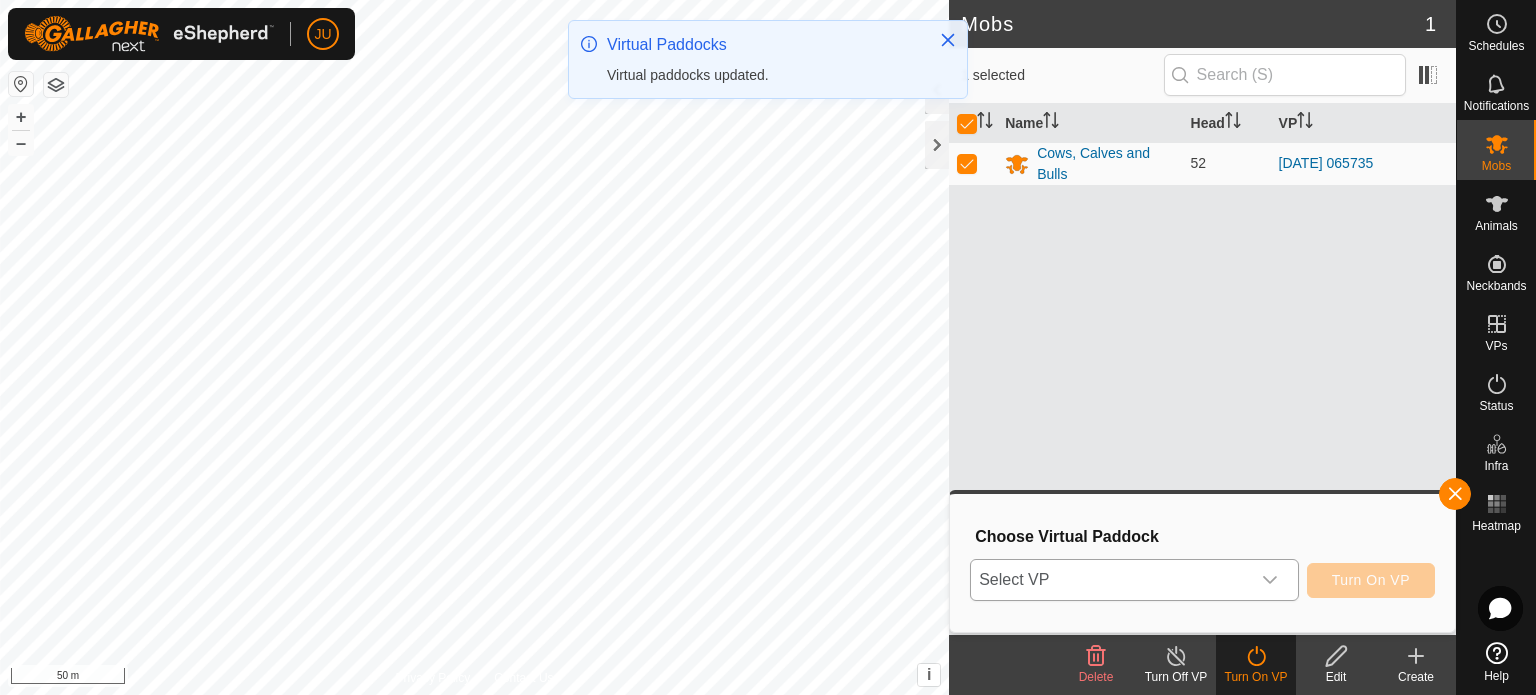 click on "Select VP" at bounding box center [1110, 580] 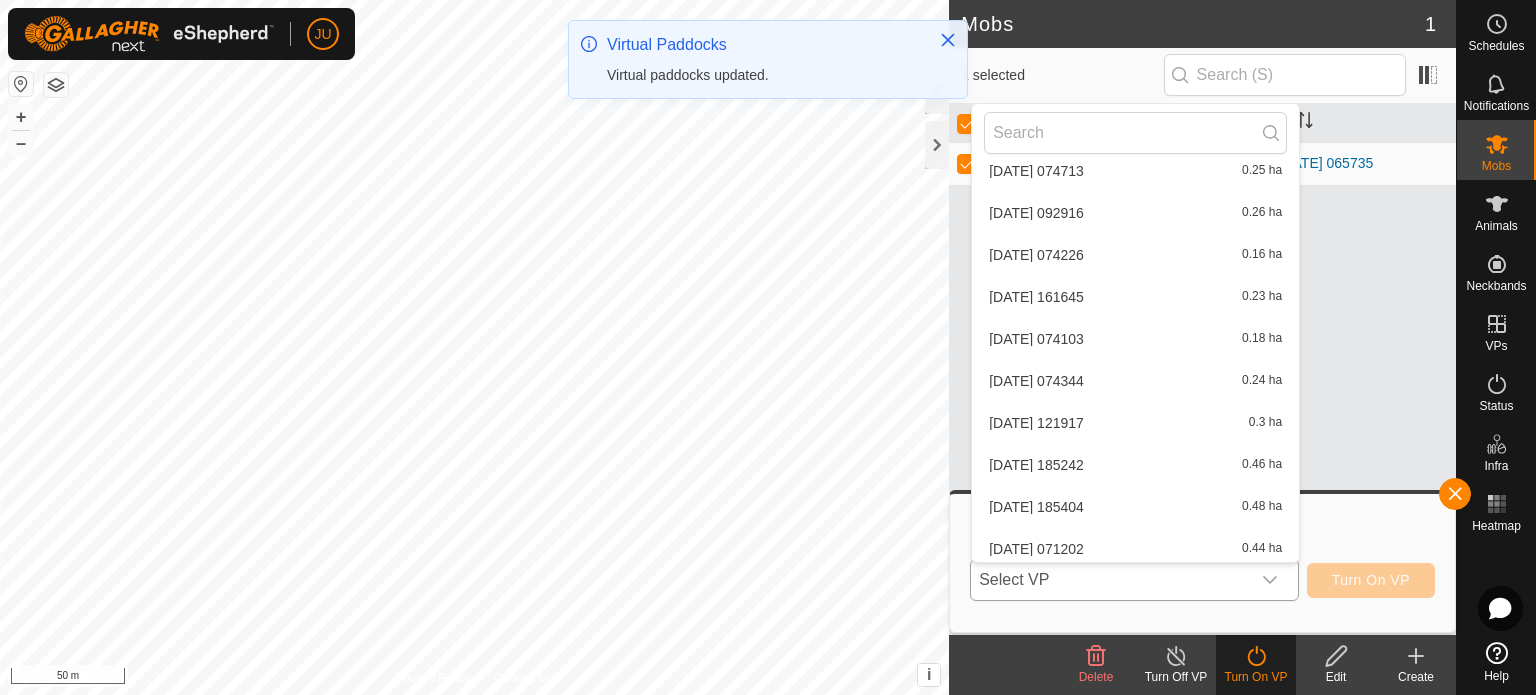 scroll, scrollTop: 618, scrollLeft: 0, axis: vertical 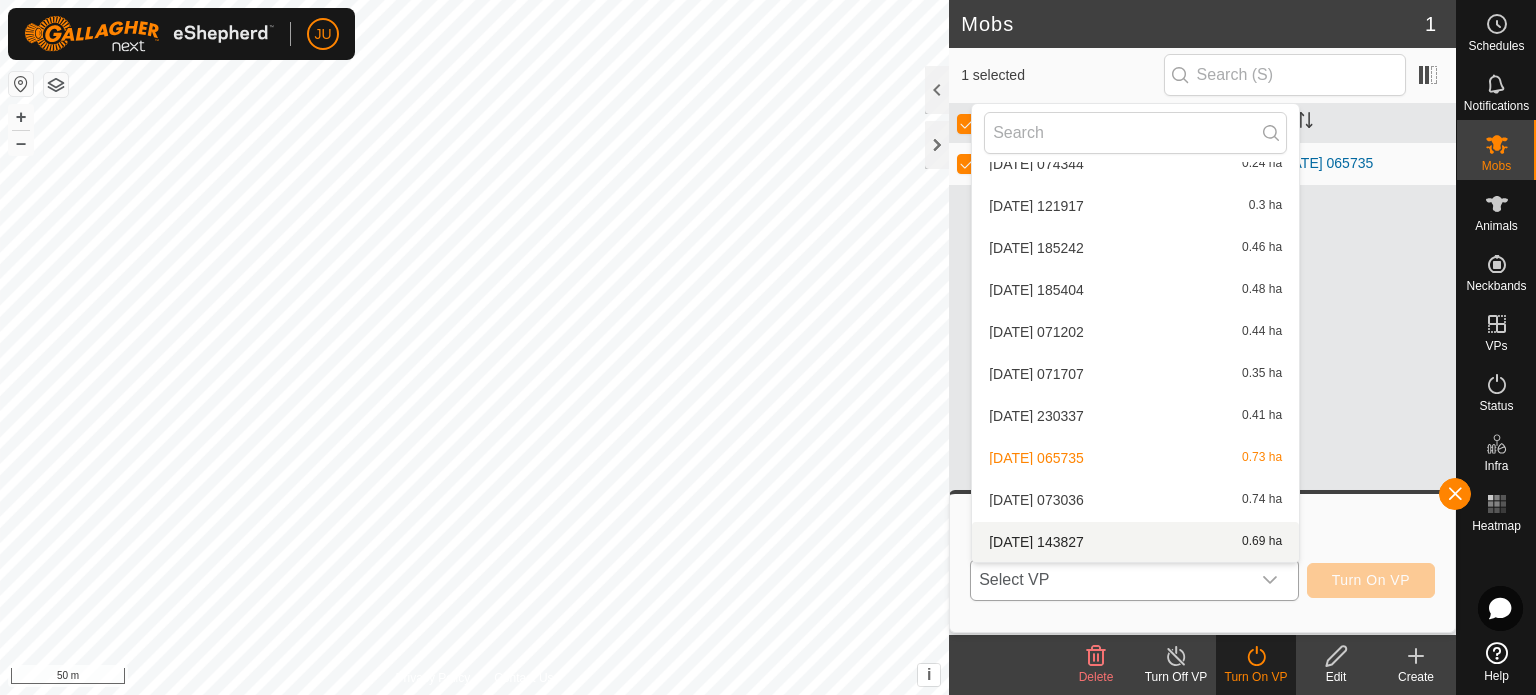 click on "[DATE] 143827  0.69 ha" at bounding box center (1135, 542) 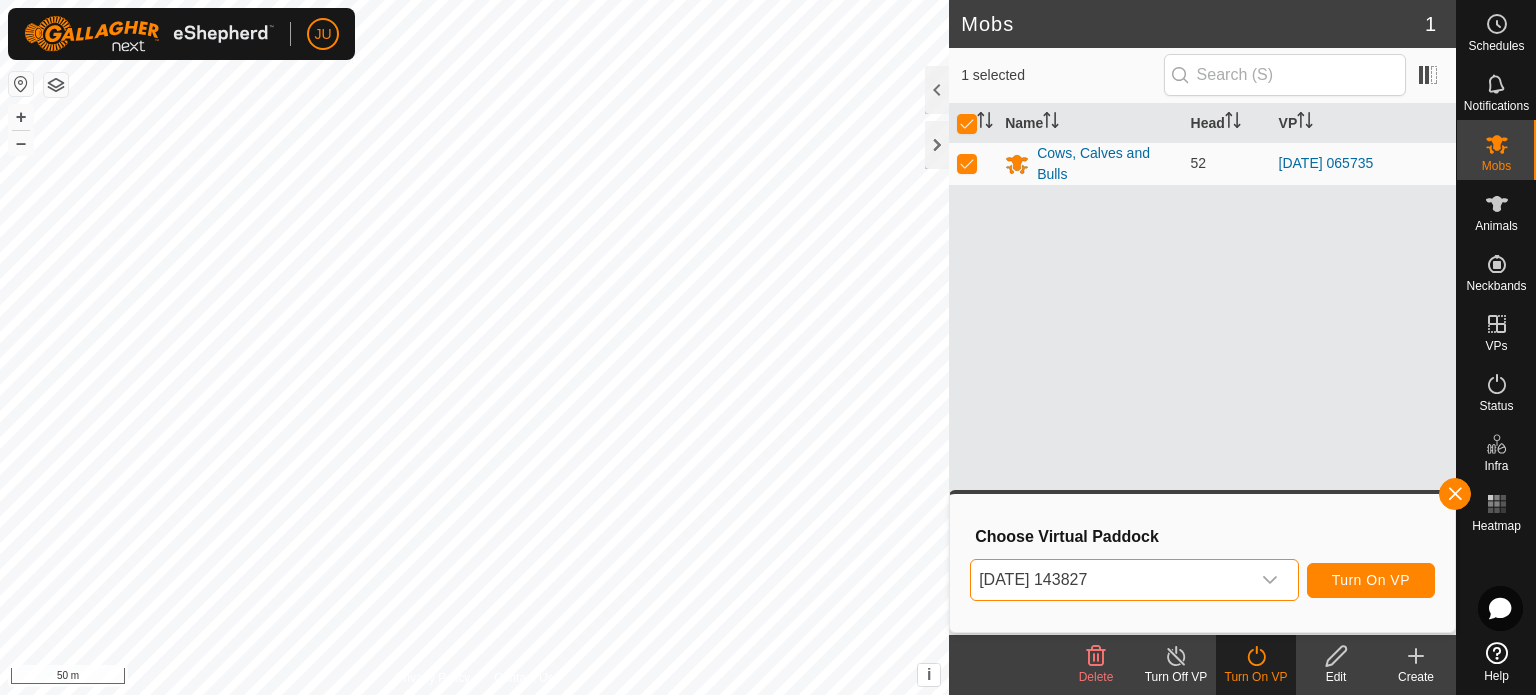click on "Turn On VP" at bounding box center (1371, 580) 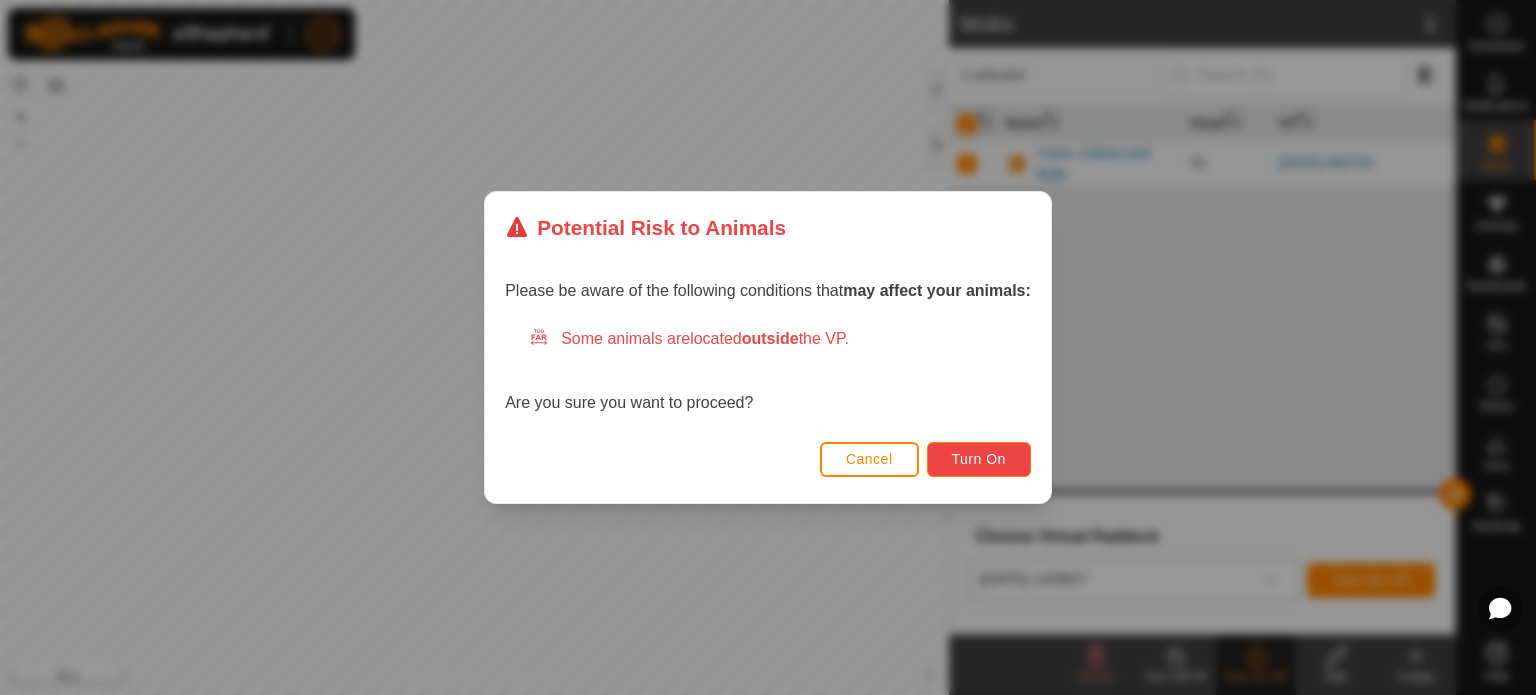 click on "Turn On" at bounding box center (979, 459) 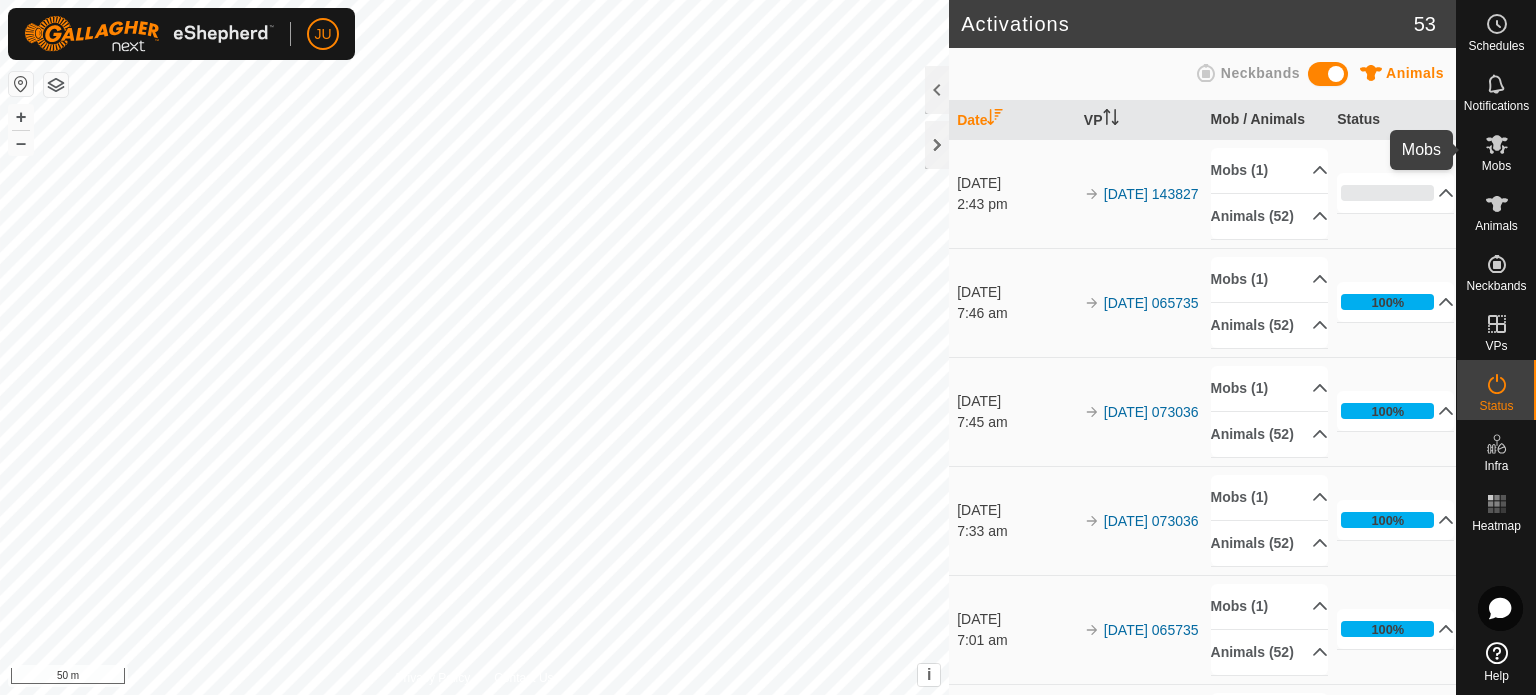 click 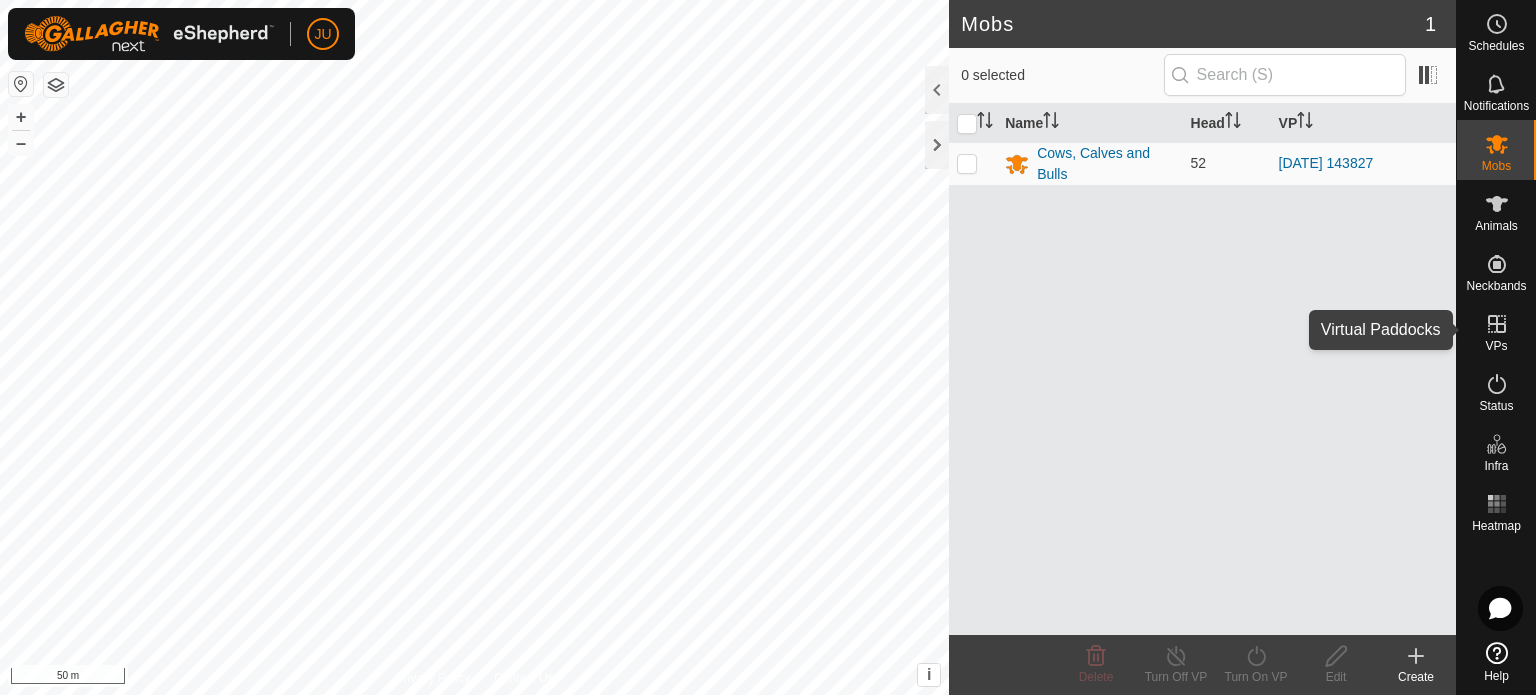 click 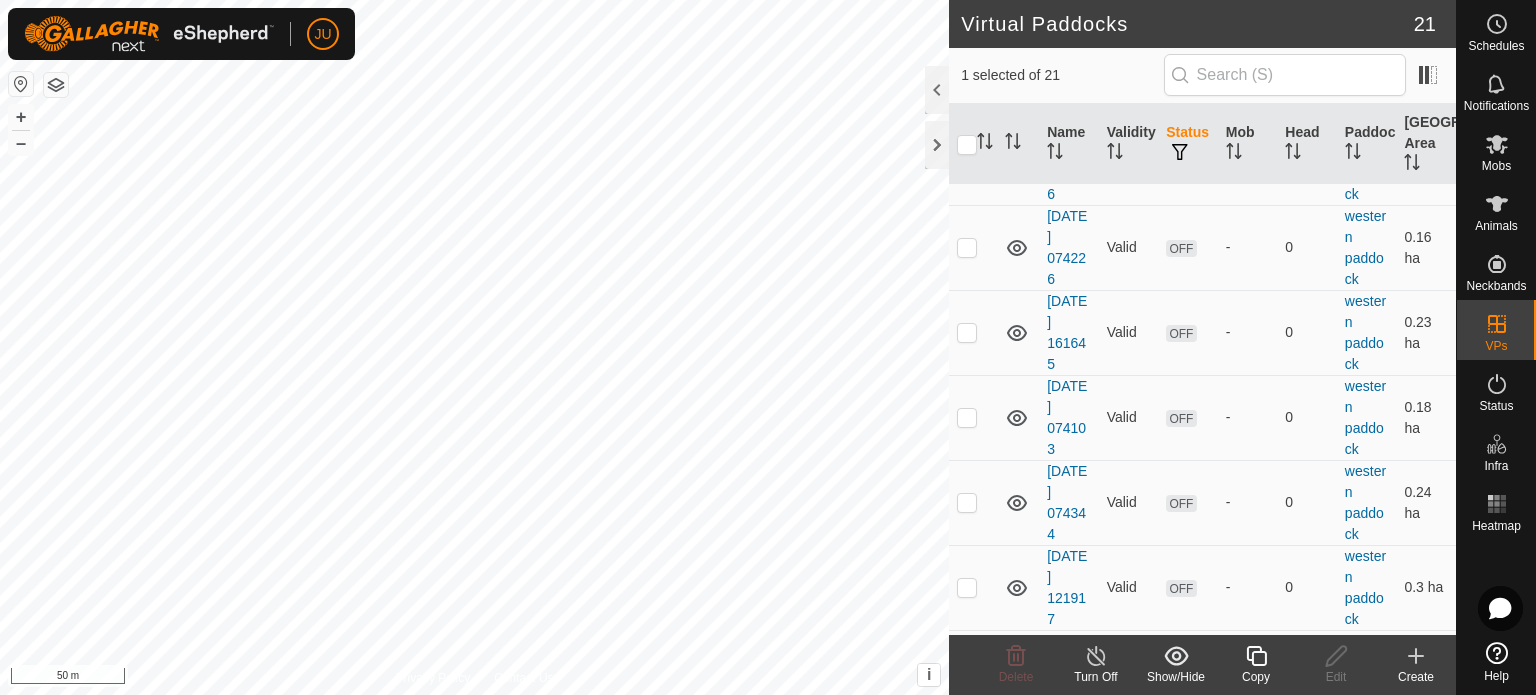 scroll, scrollTop: 249, scrollLeft: 0, axis: vertical 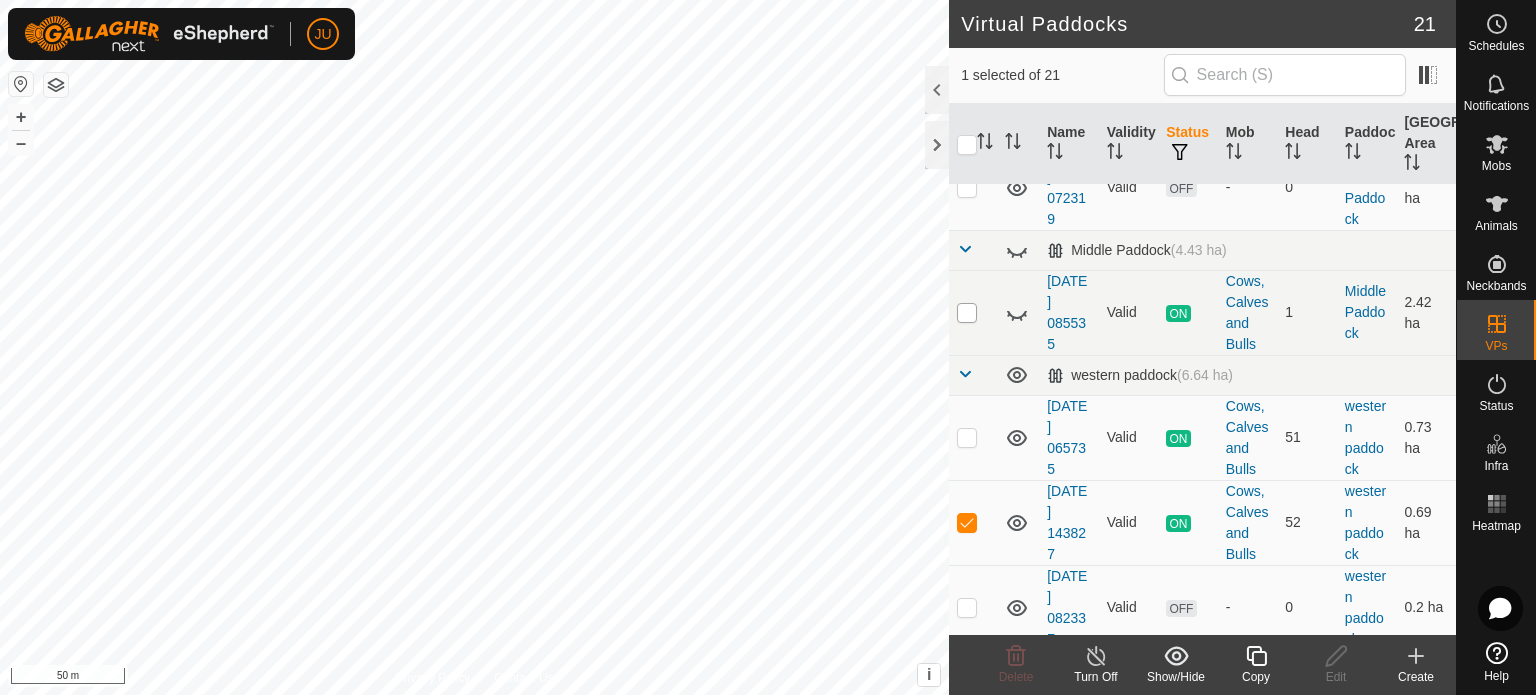 click at bounding box center [967, 313] 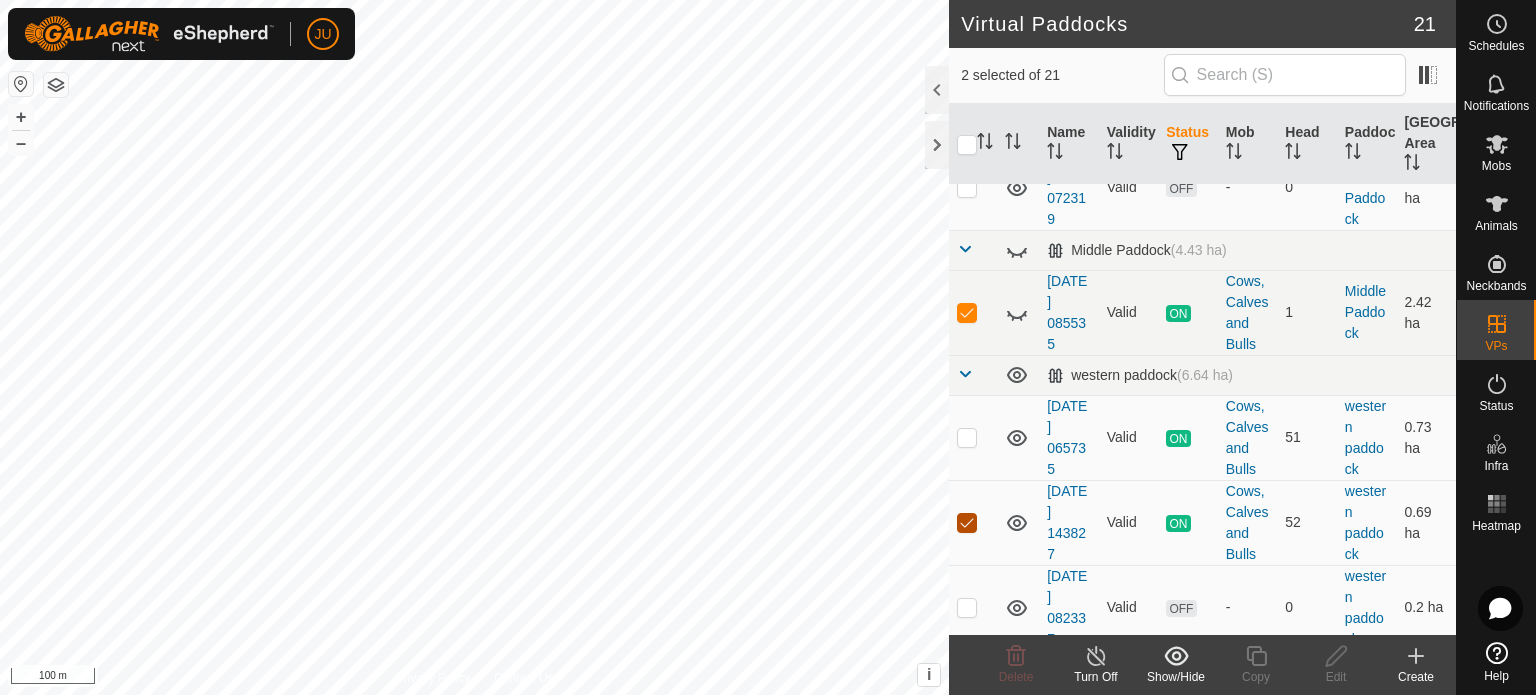 click at bounding box center [967, 523] 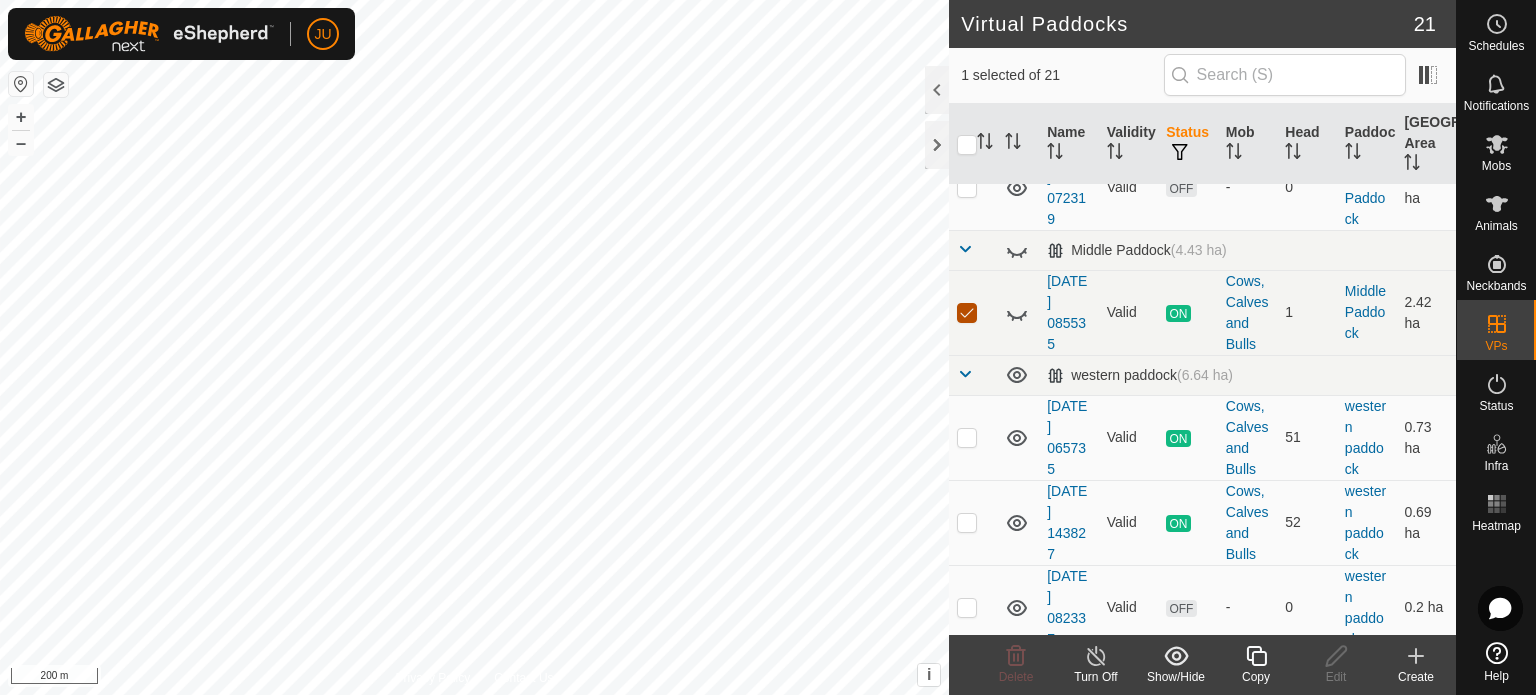click at bounding box center (967, 313) 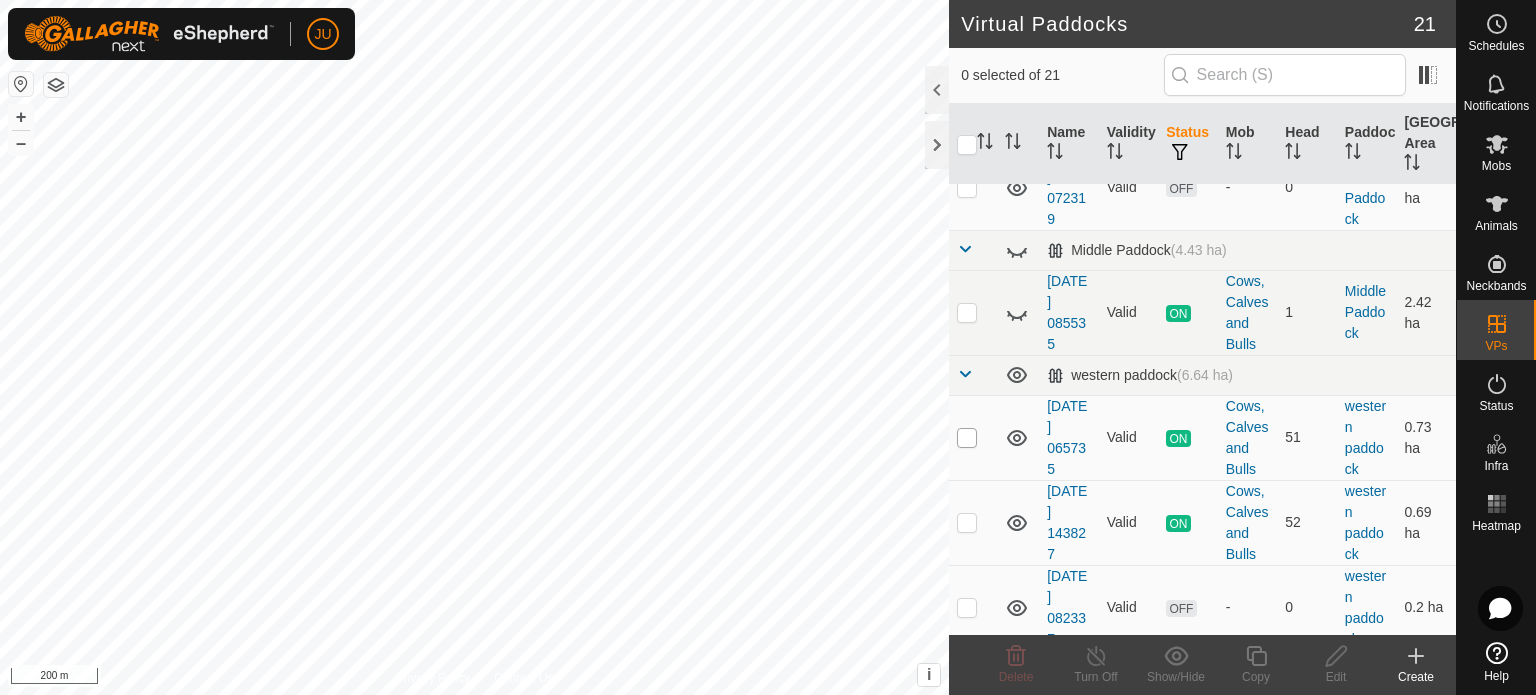 click at bounding box center [967, 438] 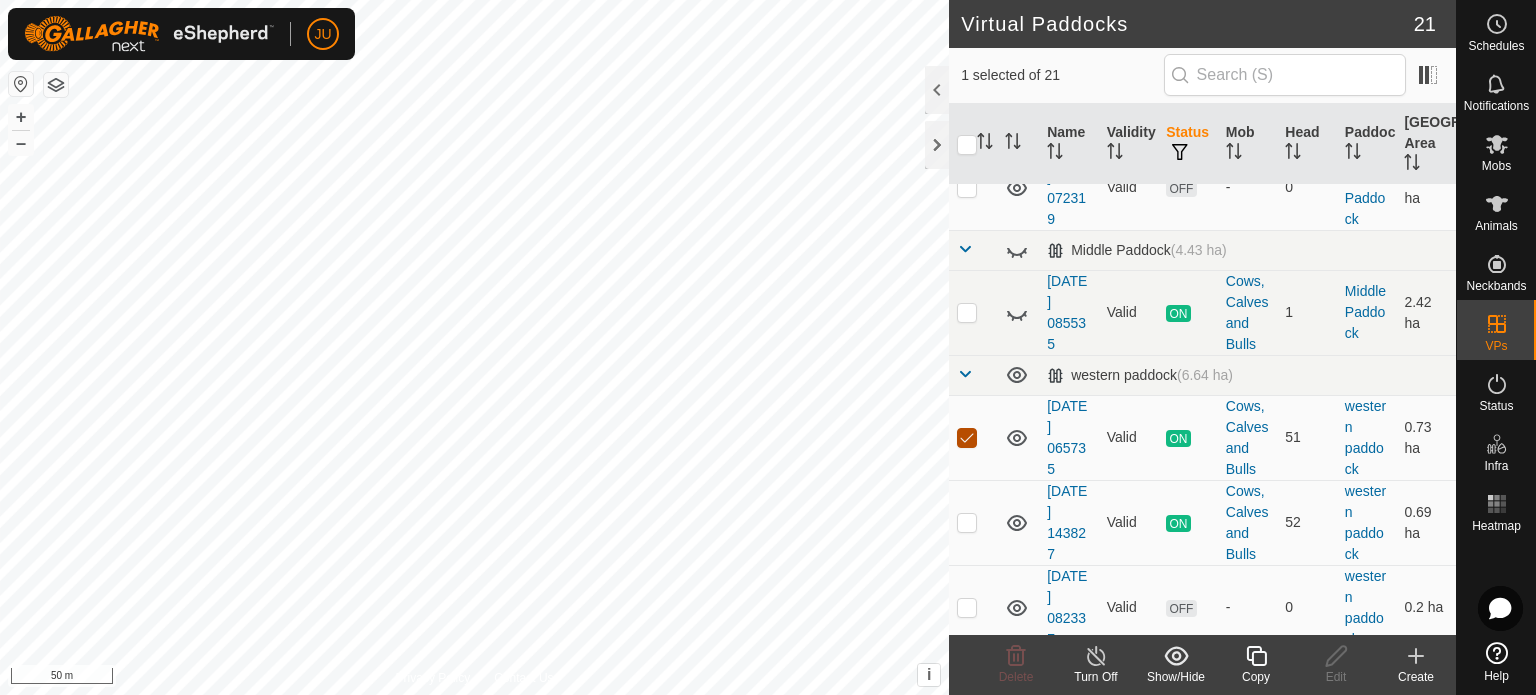 click at bounding box center [967, 438] 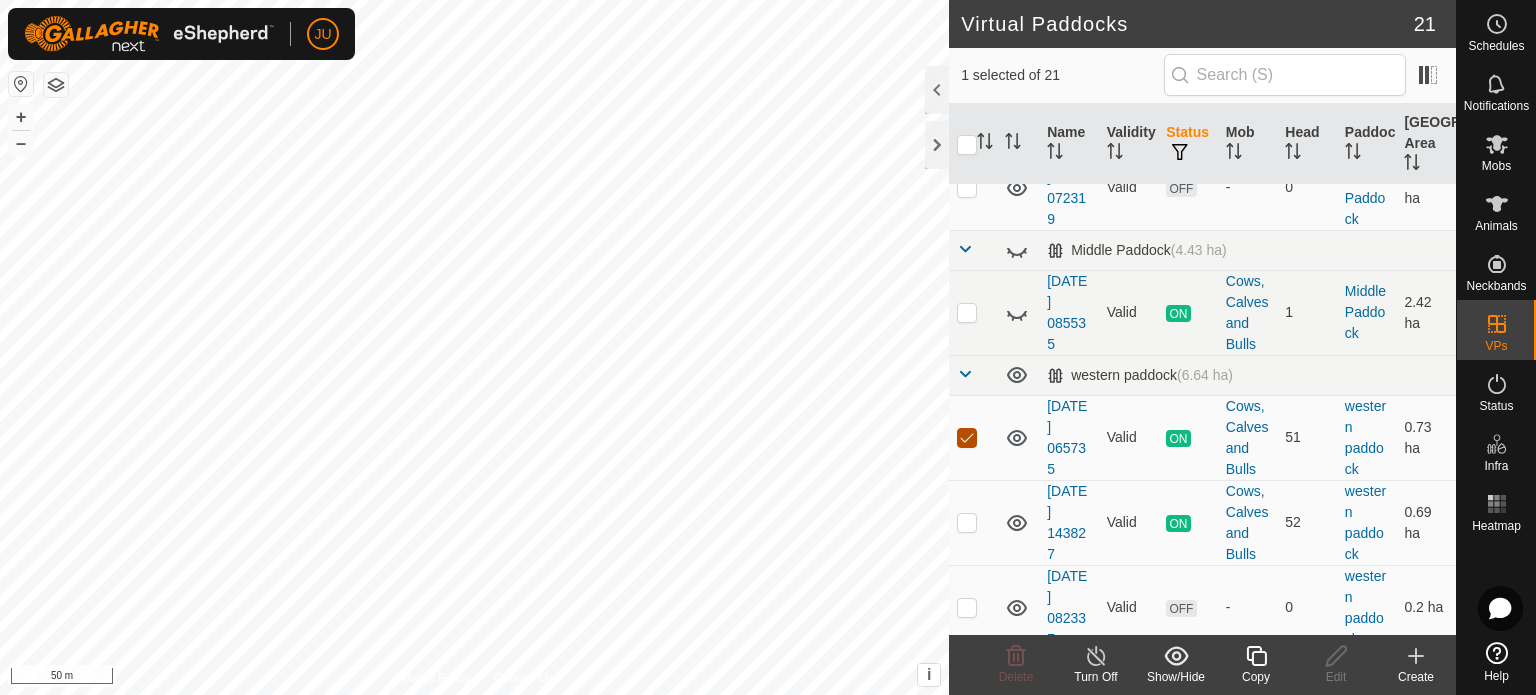 checkbox on "false" 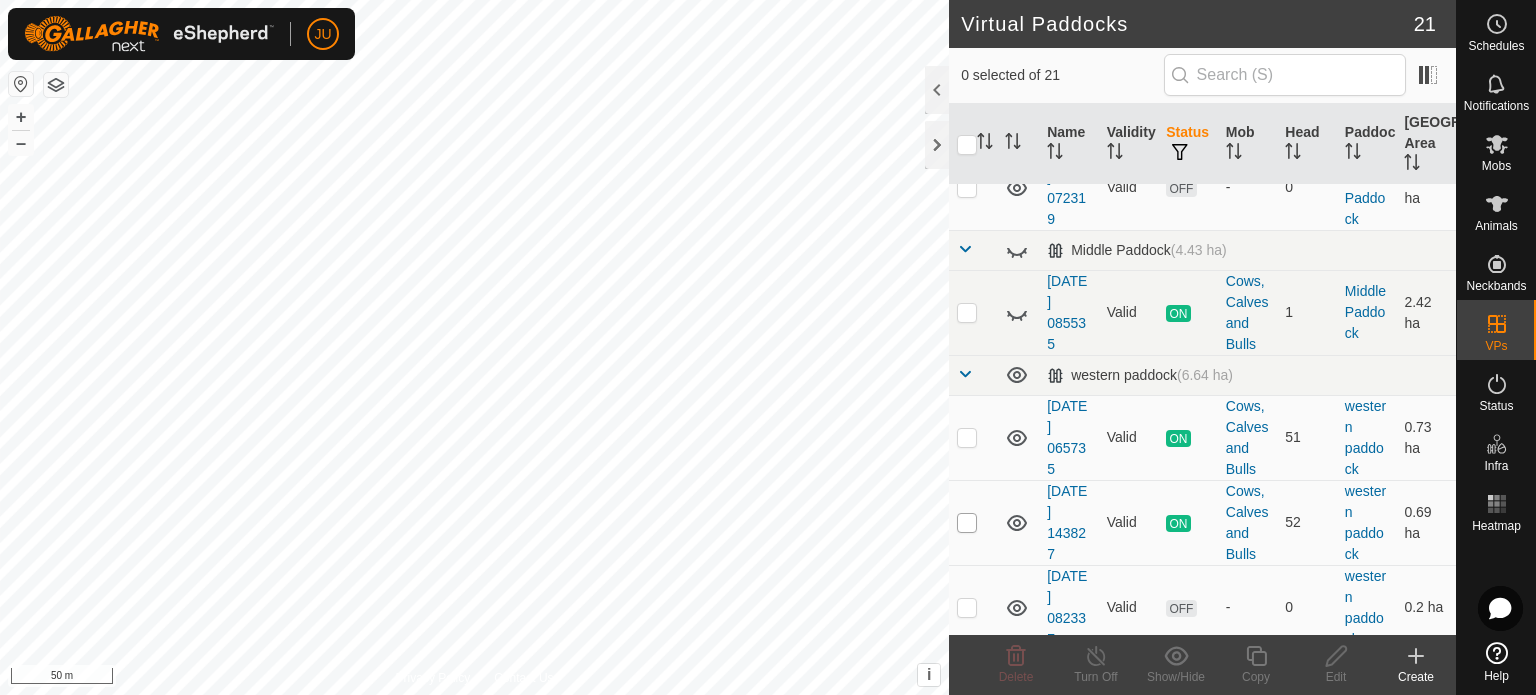 click at bounding box center [967, 523] 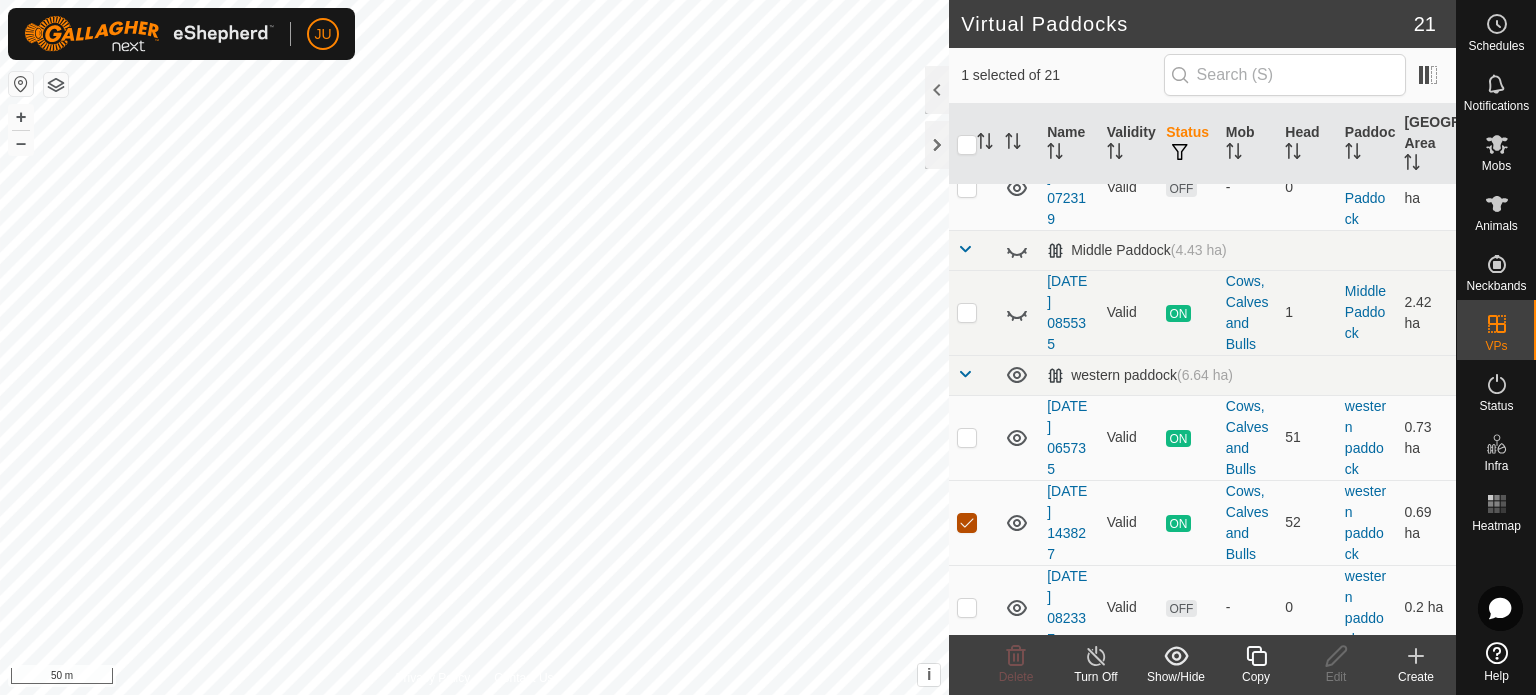 click at bounding box center [967, 523] 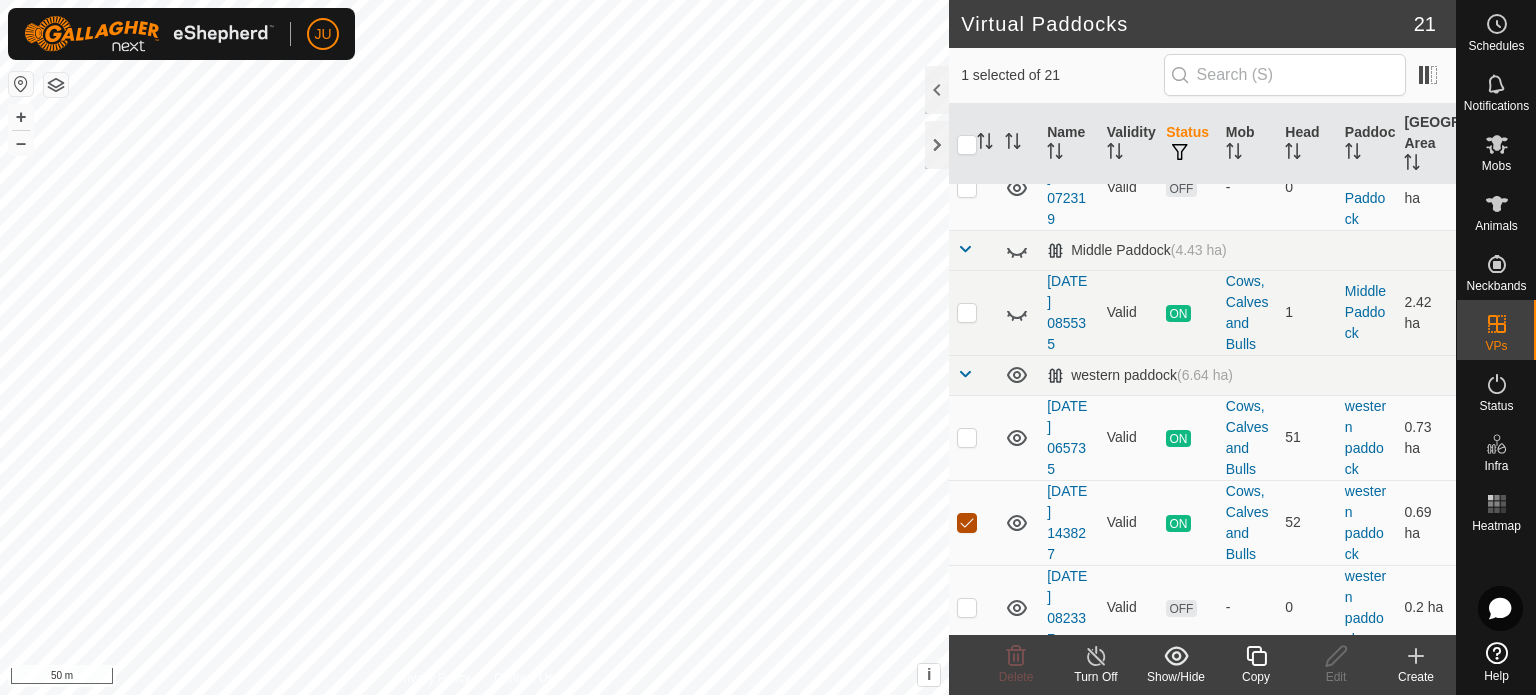 checkbox on "false" 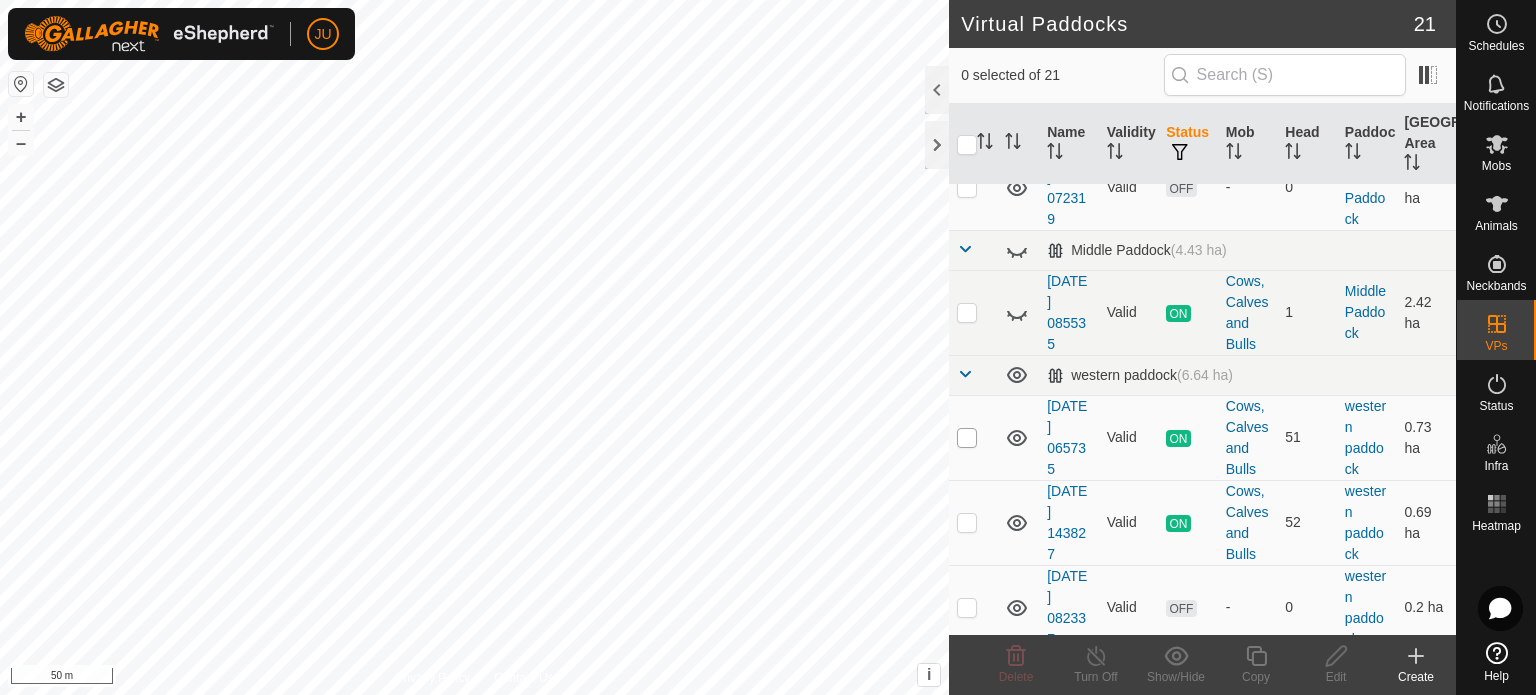 click at bounding box center (967, 438) 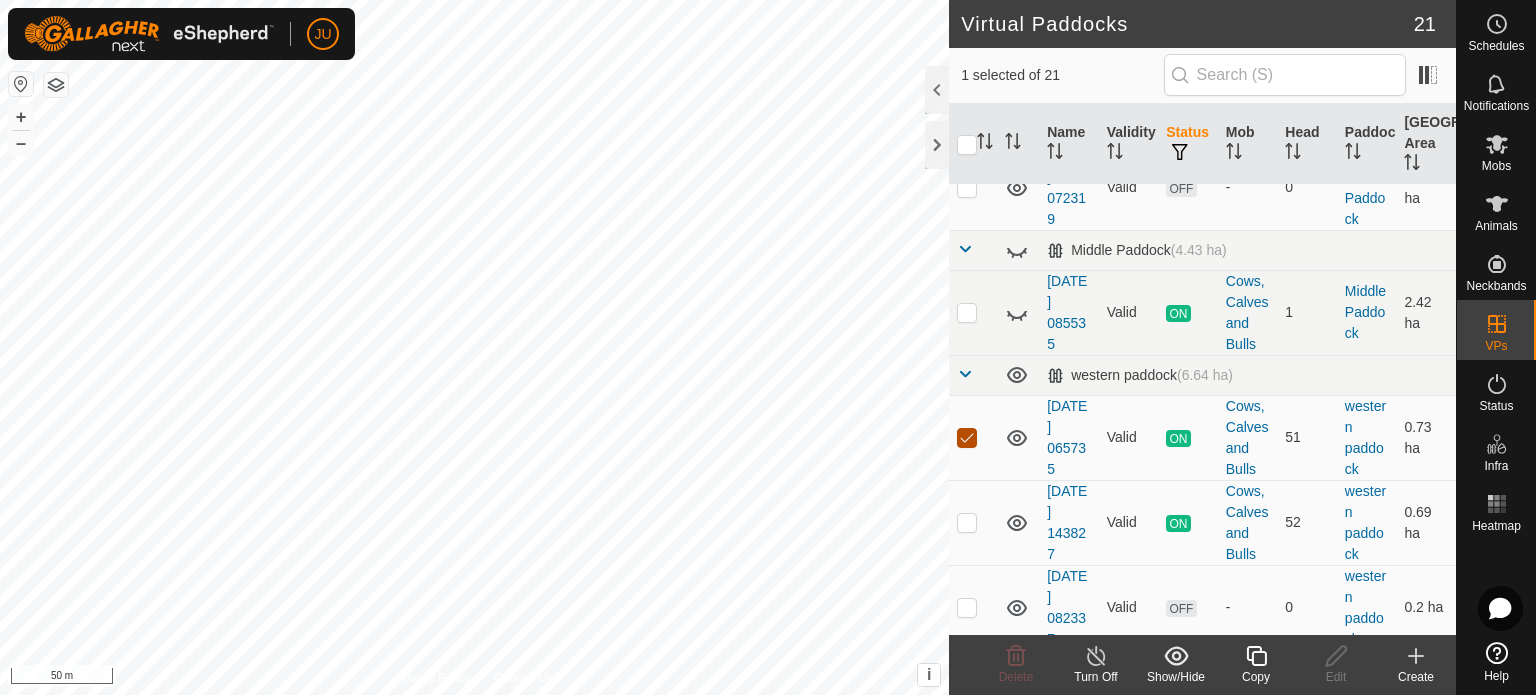 click at bounding box center [967, 438] 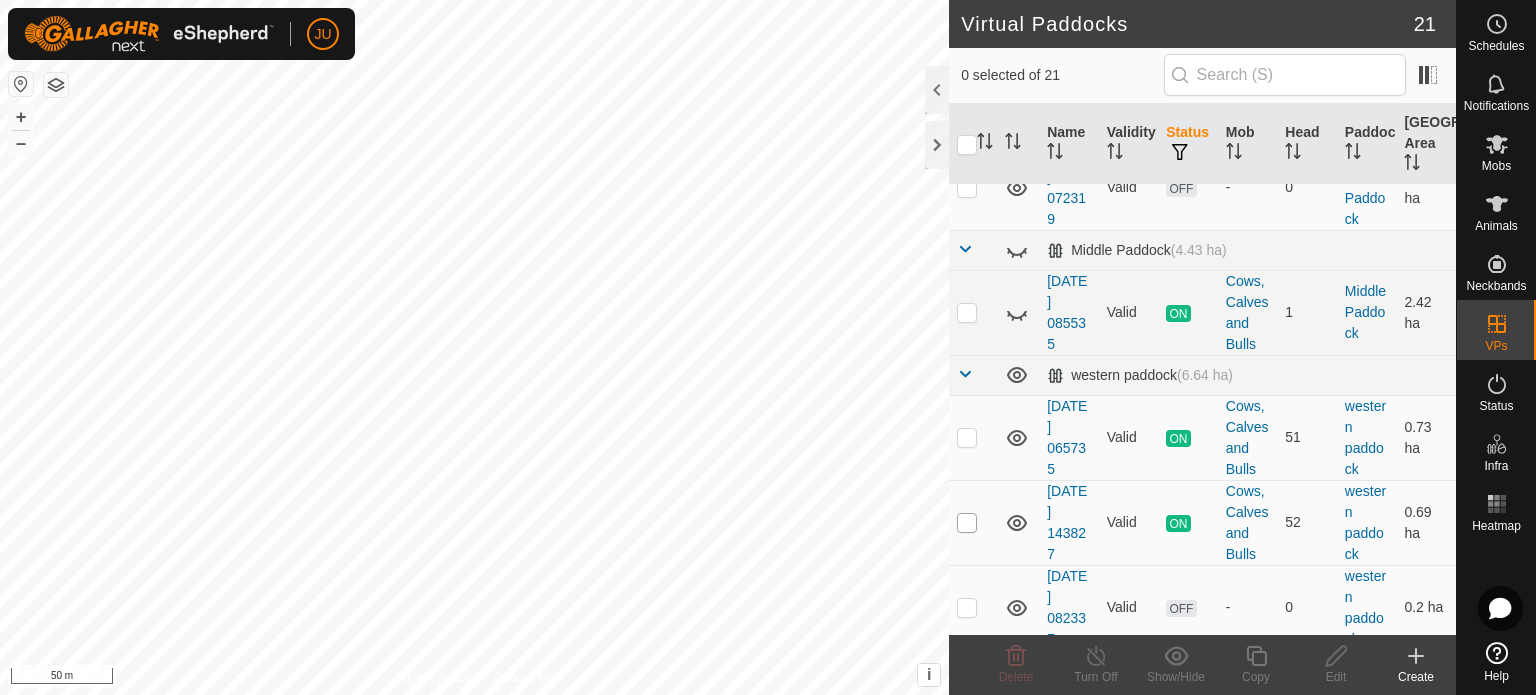 click at bounding box center (967, 523) 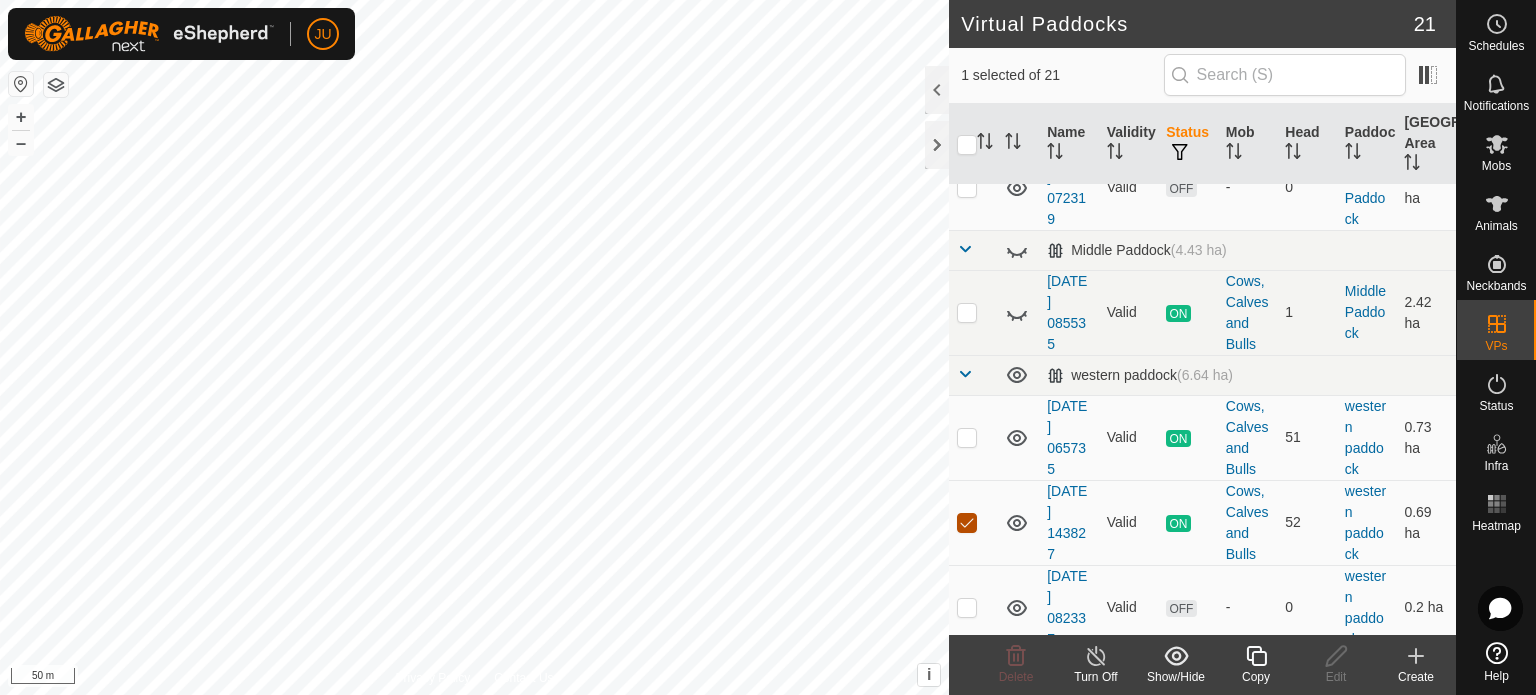 click at bounding box center [967, 523] 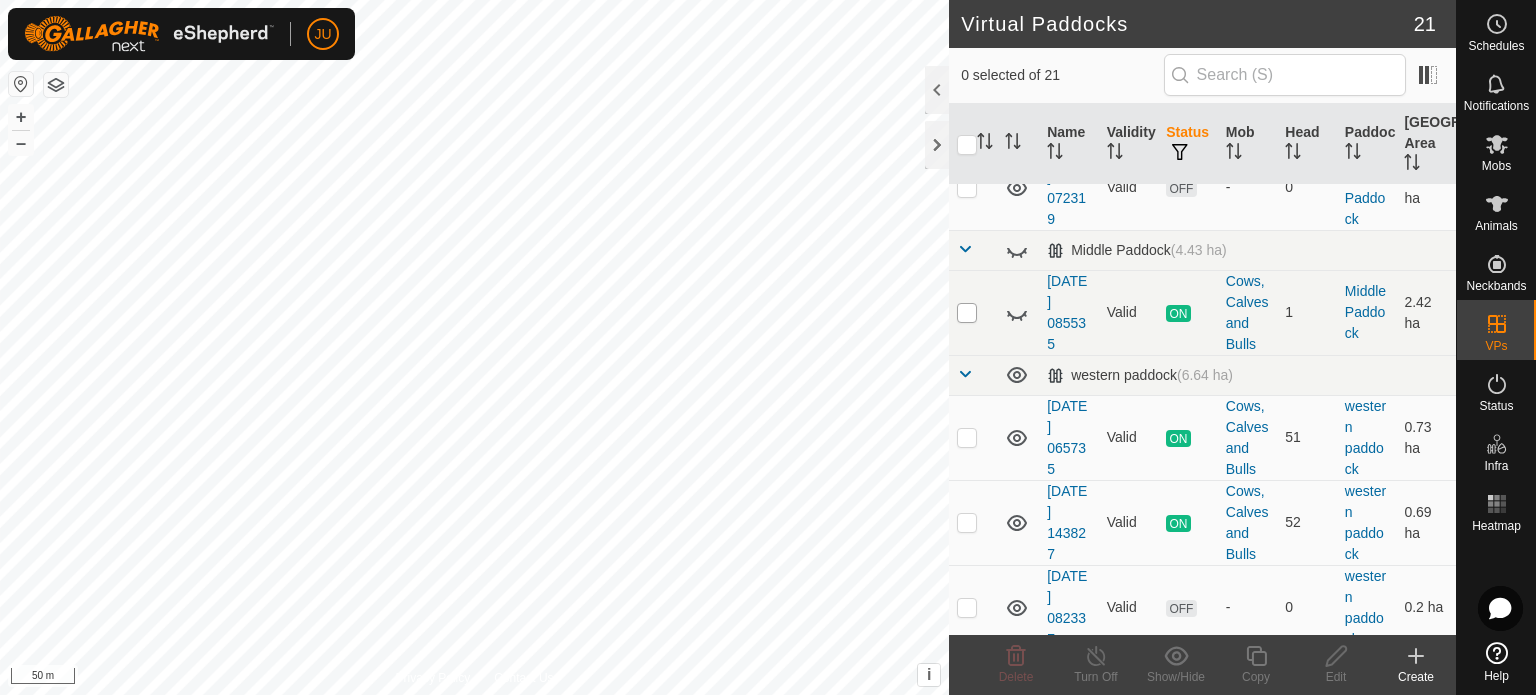 click at bounding box center (967, 313) 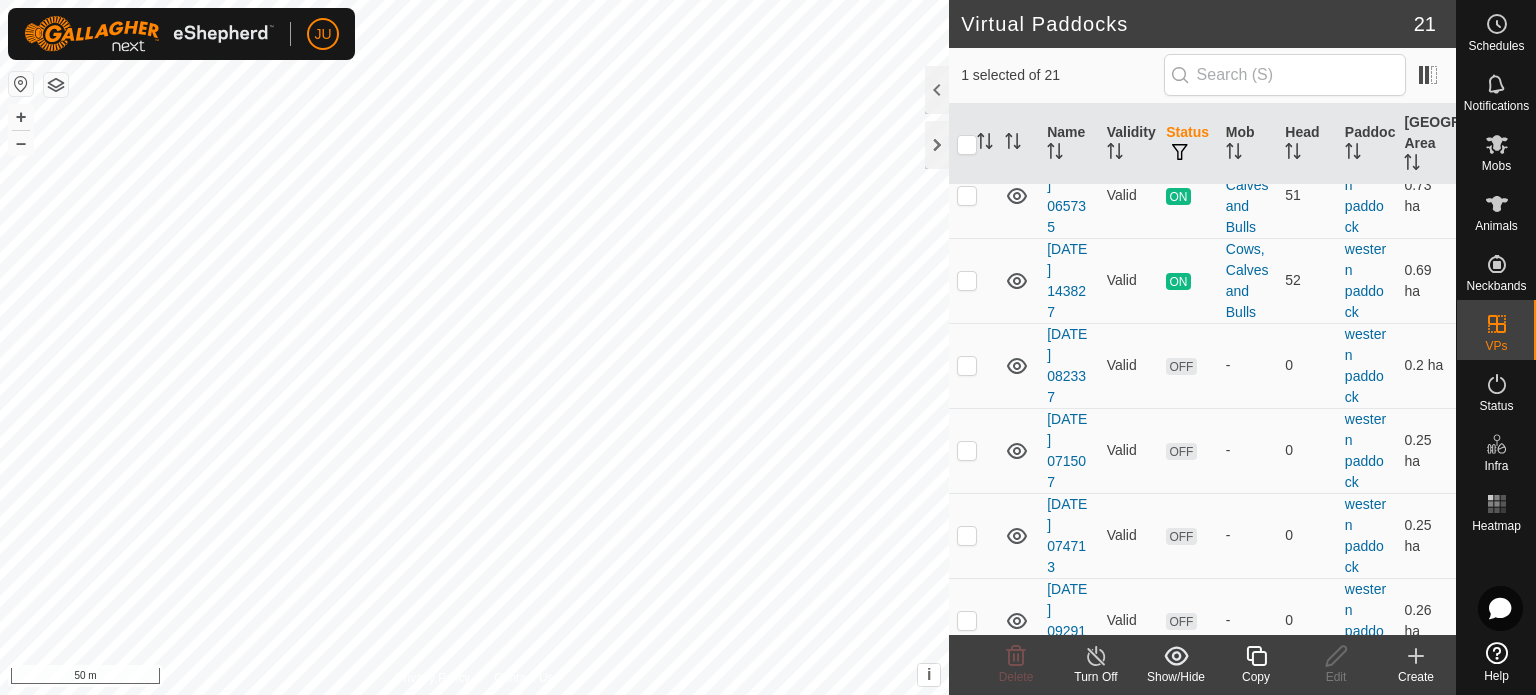 scroll, scrollTop: 500, scrollLeft: 0, axis: vertical 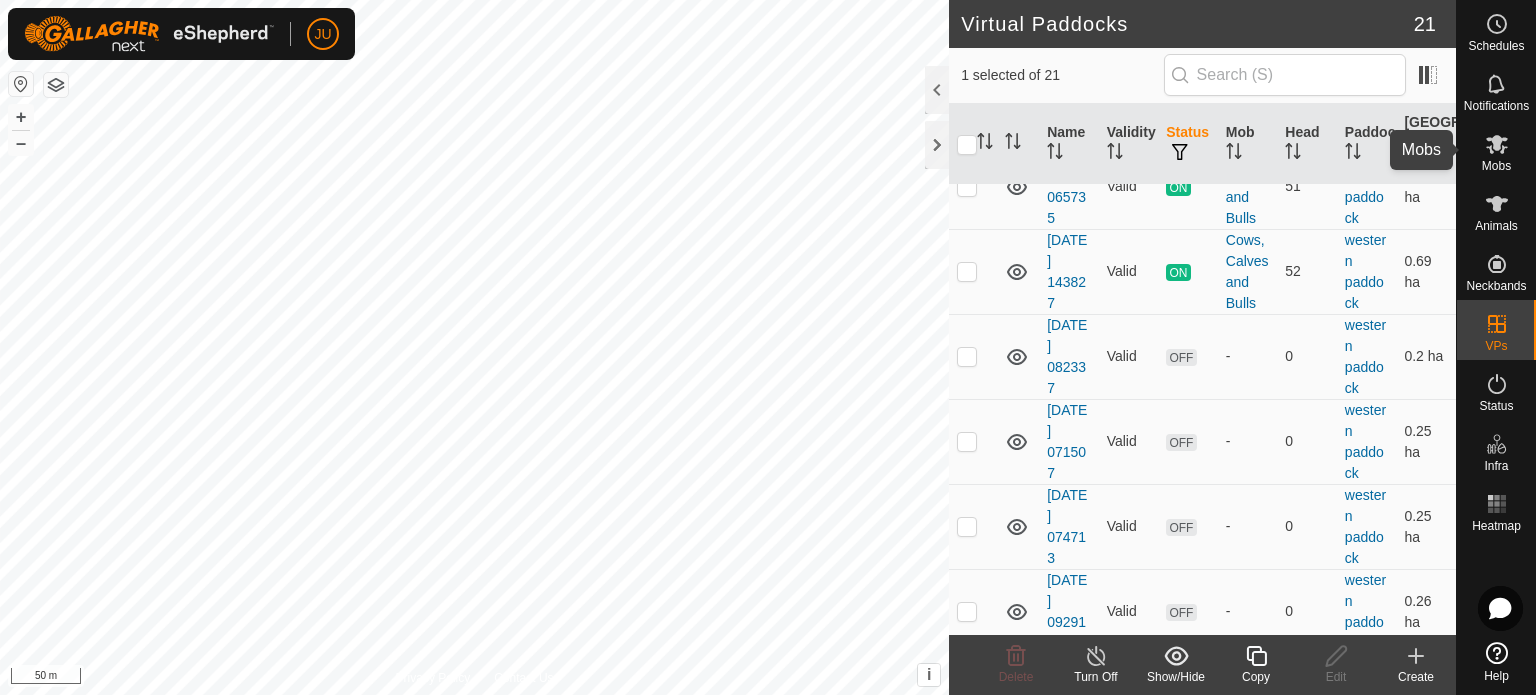 click 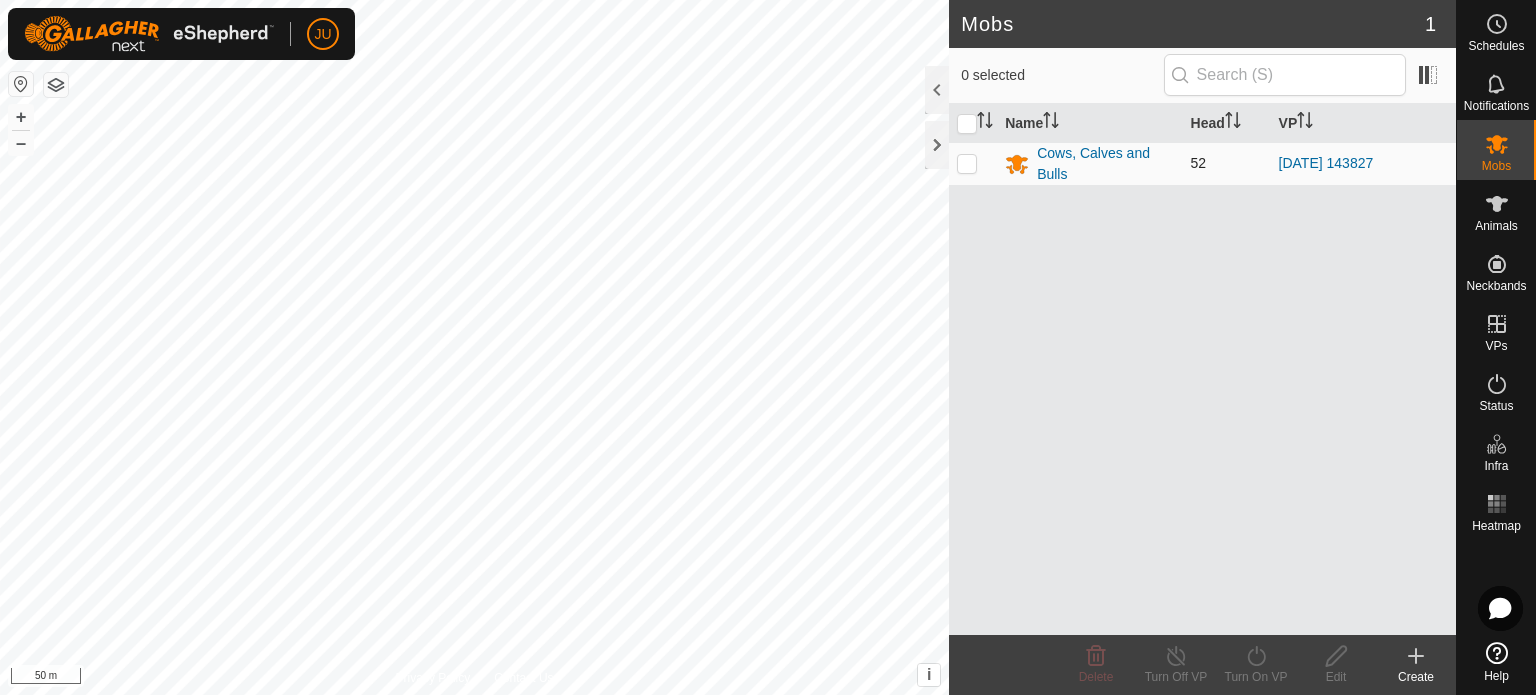 click at bounding box center [967, 163] 